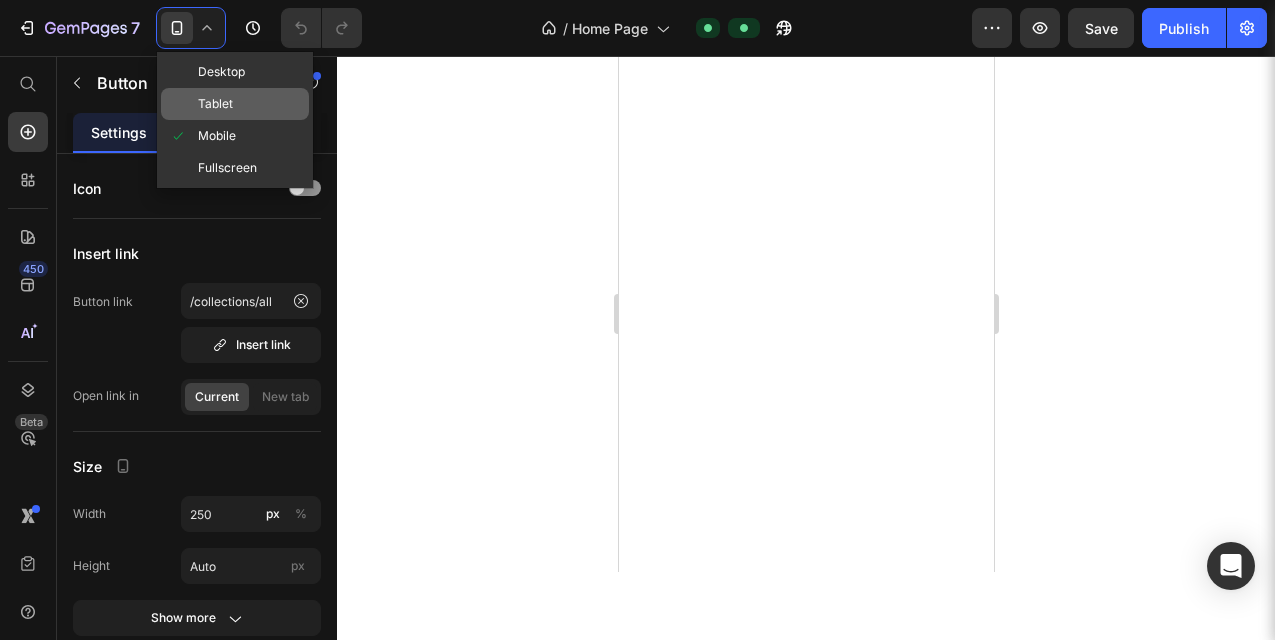 scroll, scrollTop: 0, scrollLeft: 0, axis: both 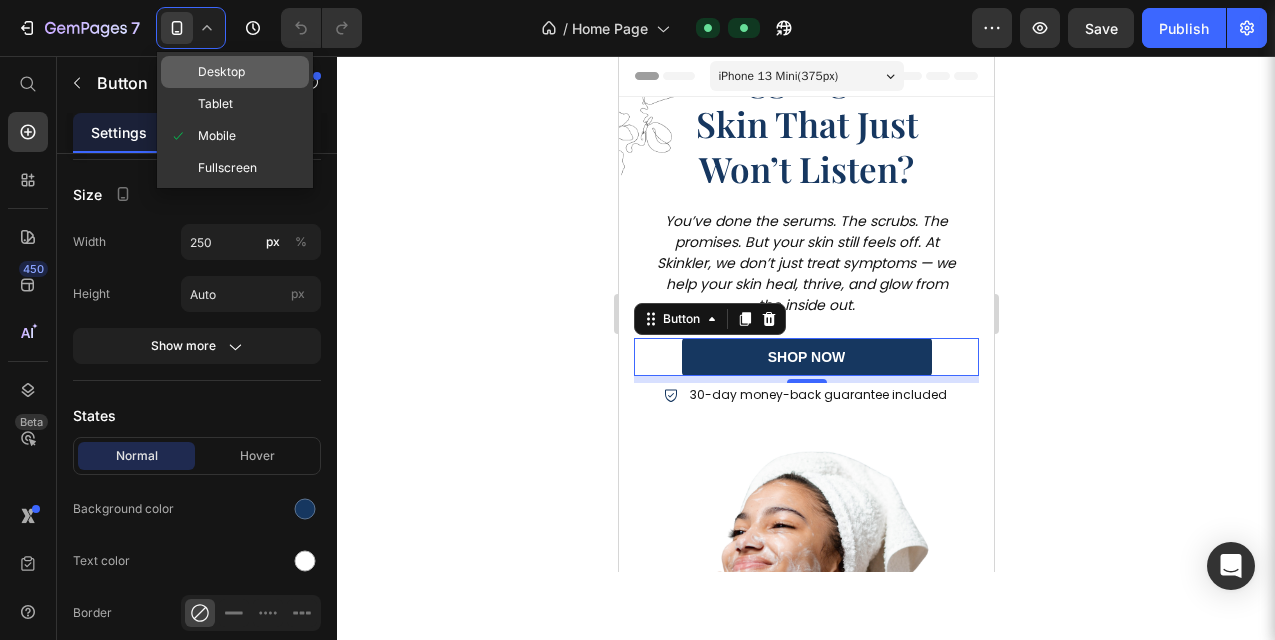 click on "Desktop" 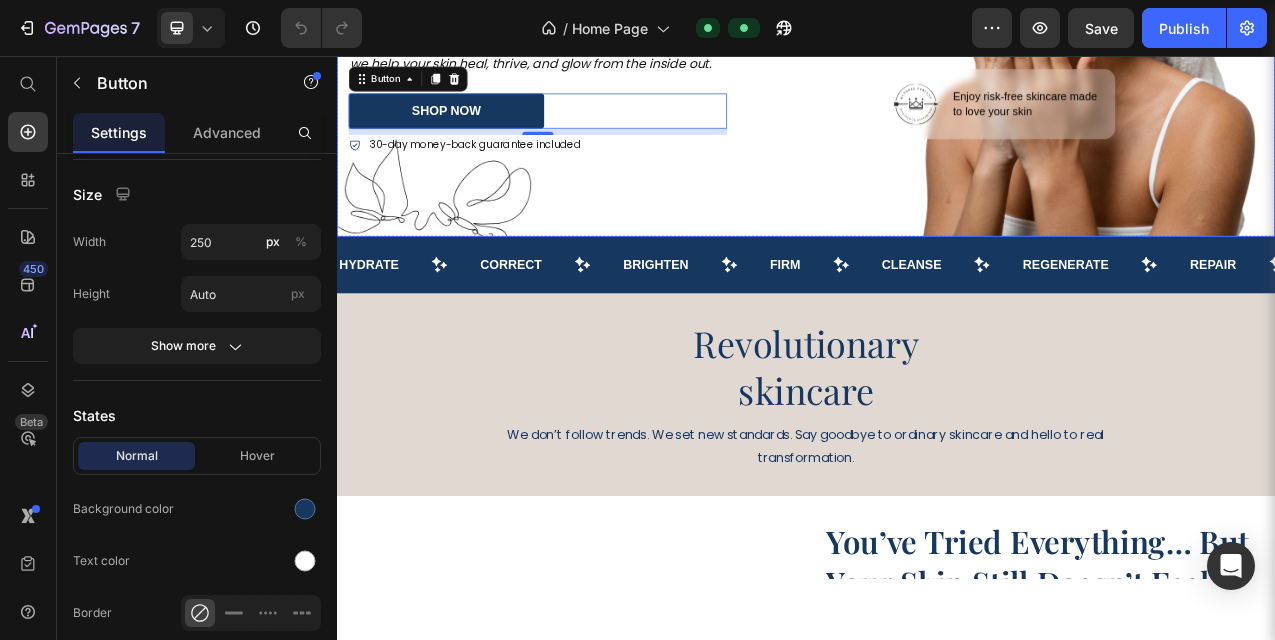 scroll, scrollTop: 0, scrollLeft: 0, axis: both 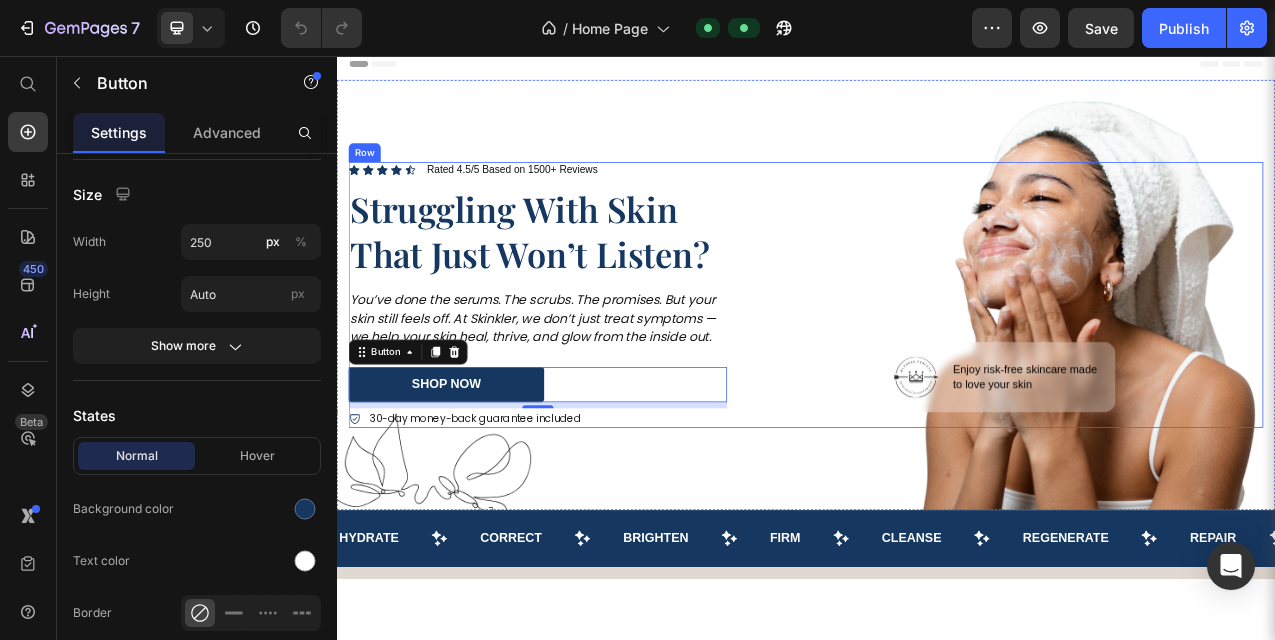 click on "Image Enjoy risk-free skincare made to love your skin Text Block Row" at bounding box center [1183, 364] 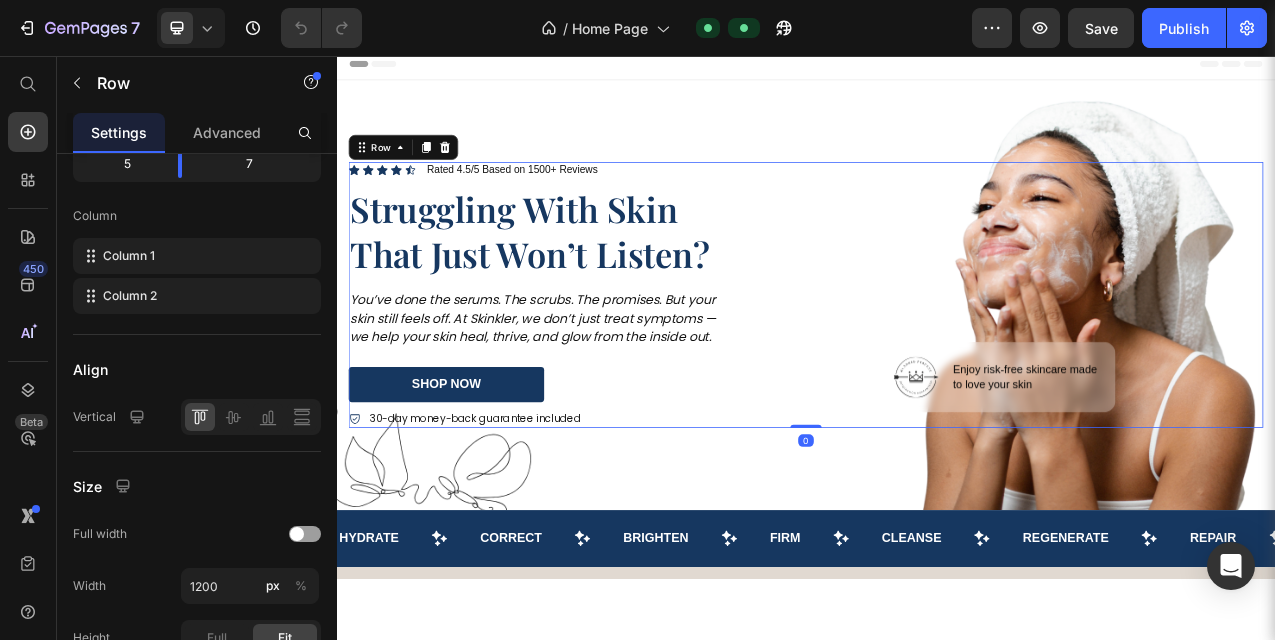 scroll, scrollTop: 0, scrollLeft: 0, axis: both 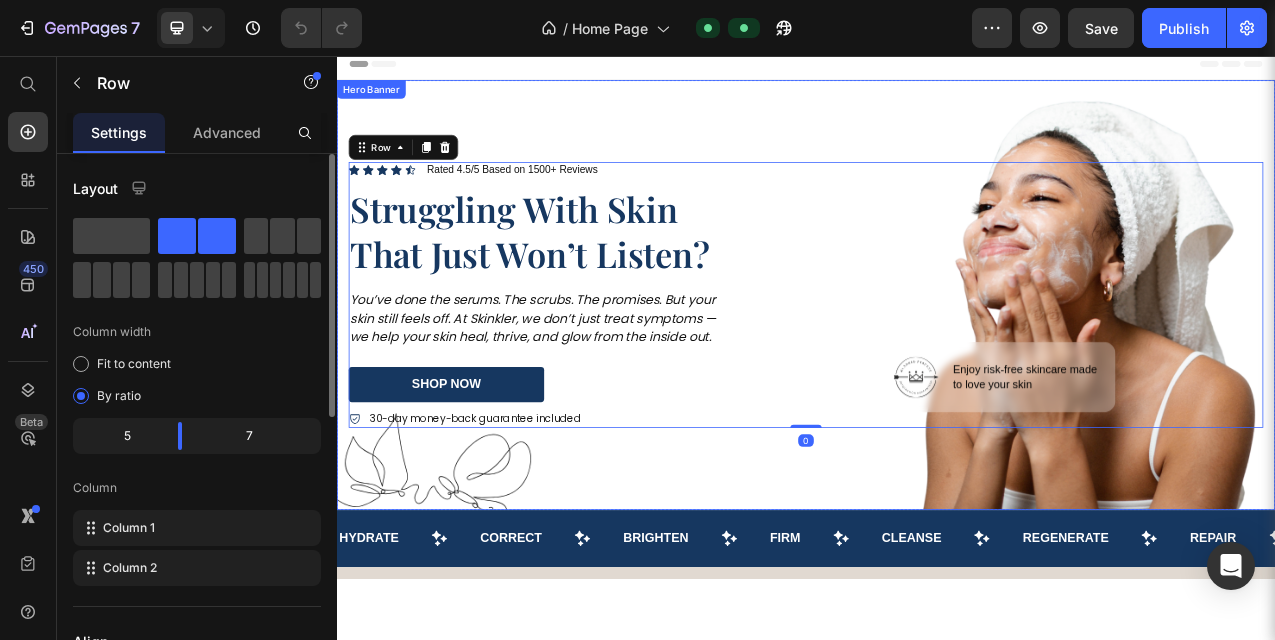click at bounding box center (937, 364) 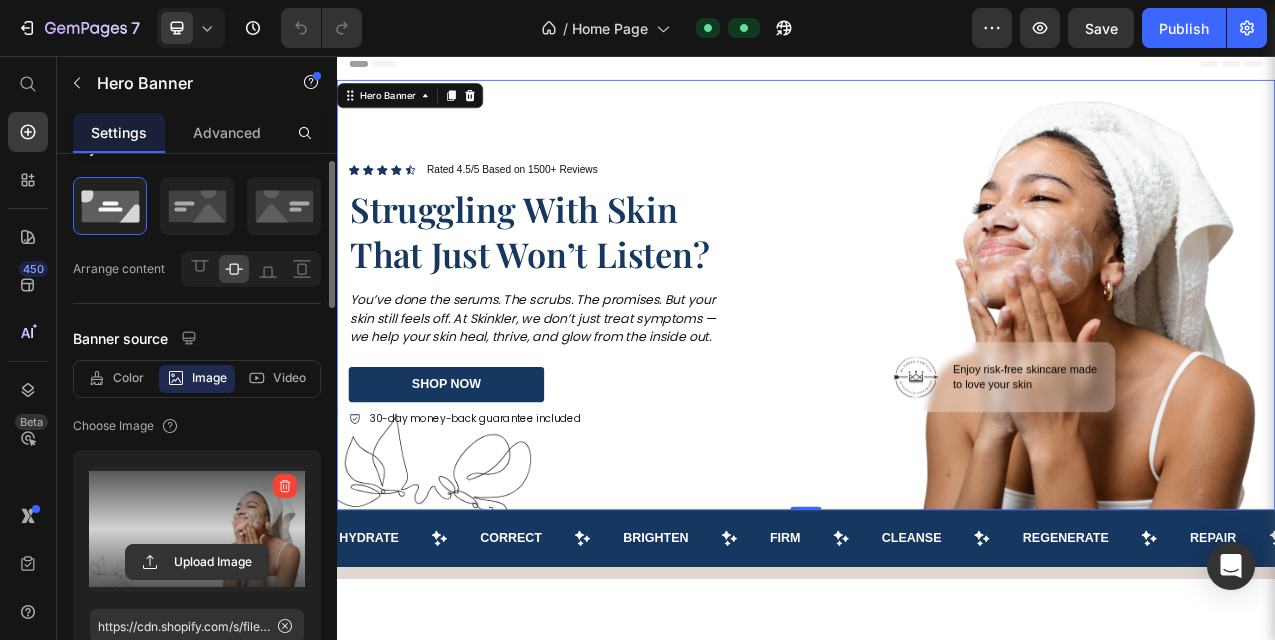 scroll, scrollTop: 46, scrollLeft: 0, axis: vertical 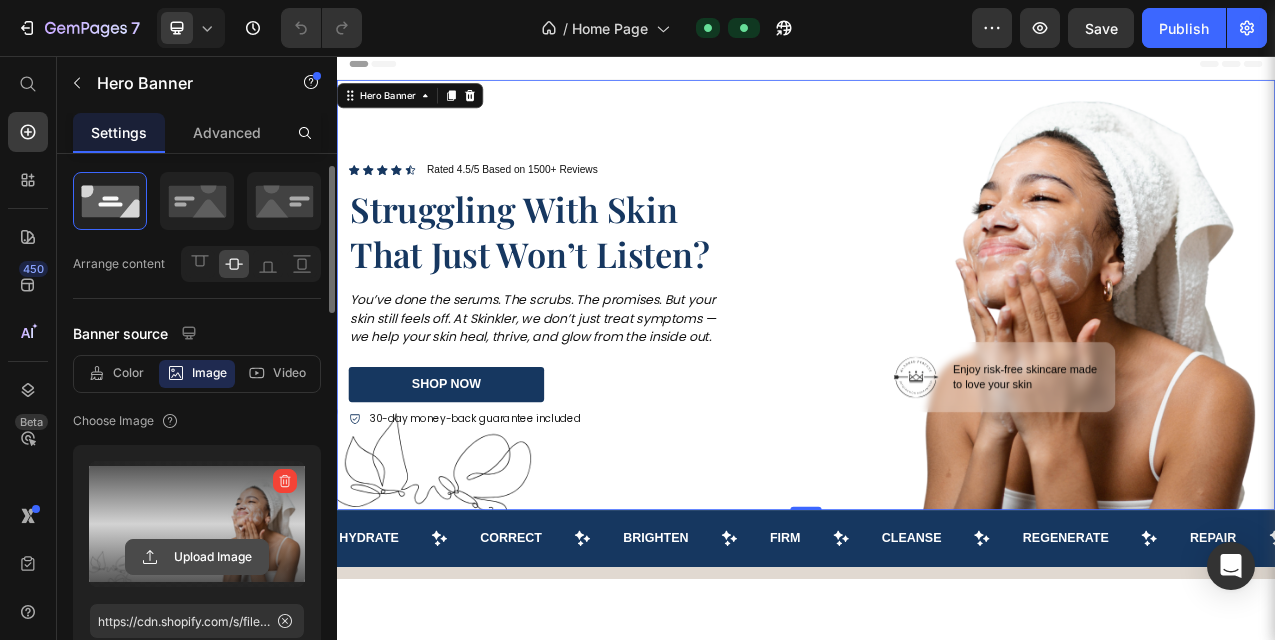 click 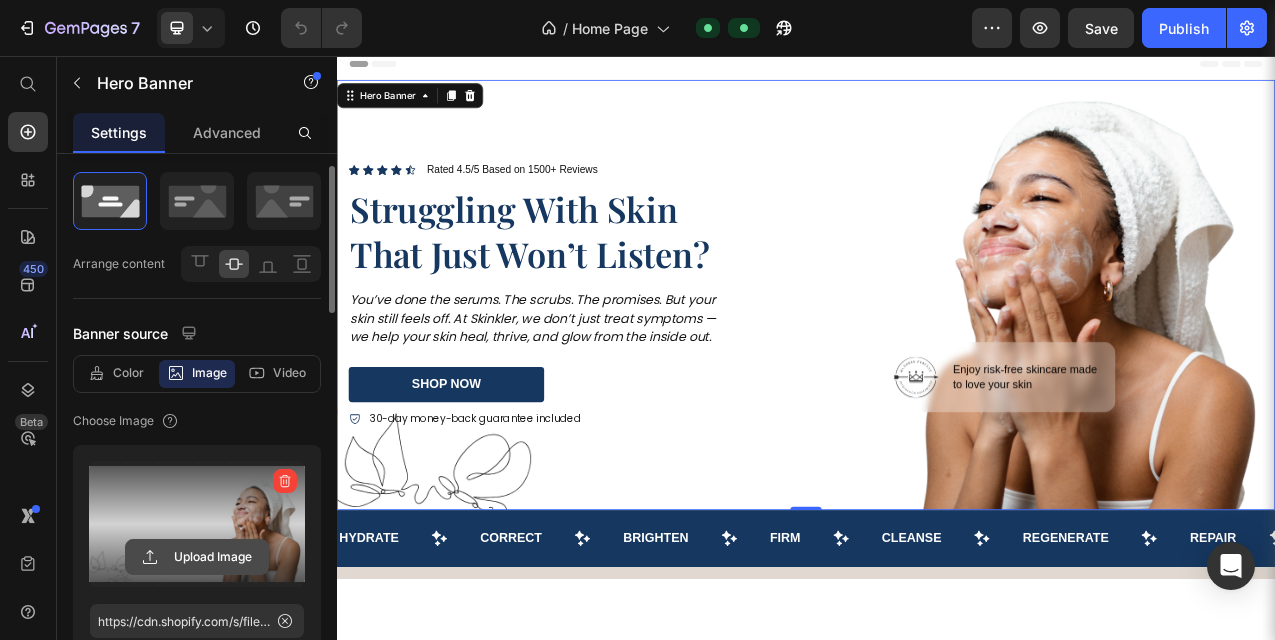 click 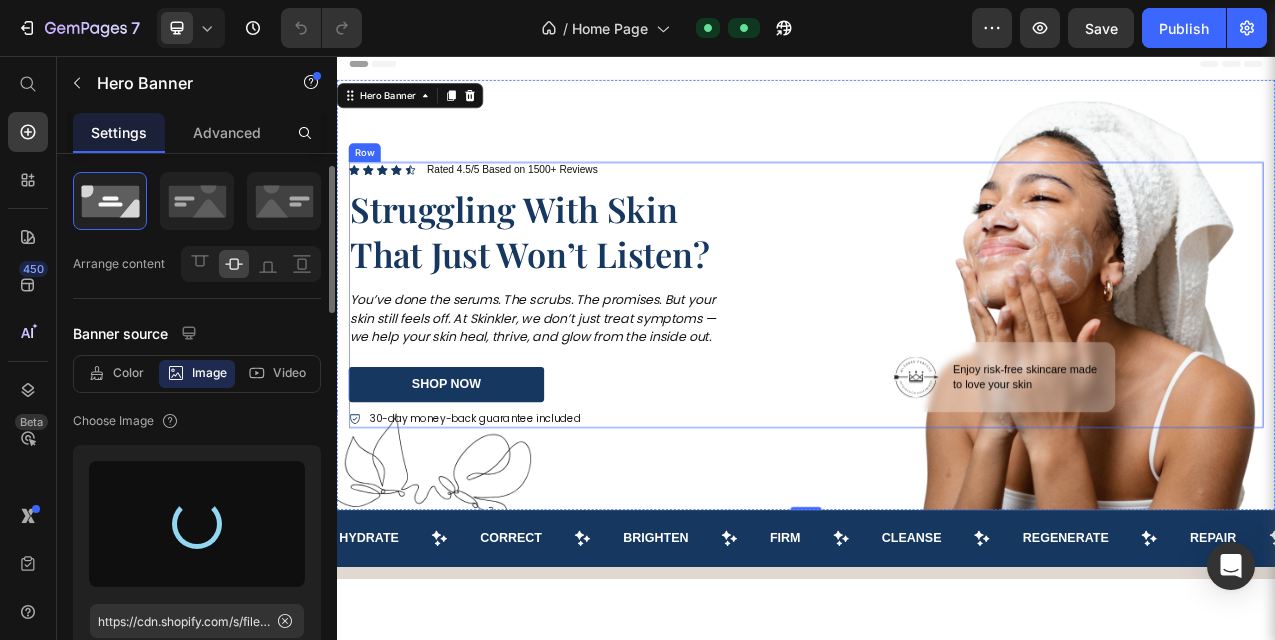 type on "https://cdn.shopify.com/s/files/1/0769/8248/5212/files/gempages_574863523826369648-b4dd1153-0721-4cc9-83fa-b00e288f96be.jpg" 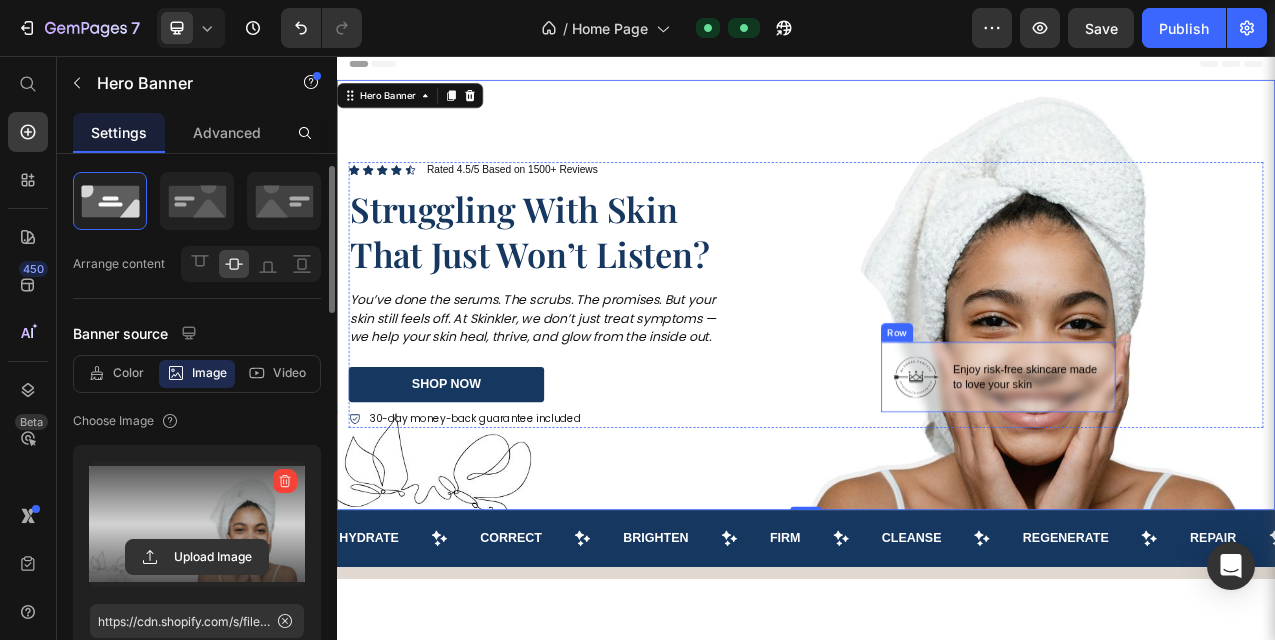 click on "Enjoy risk-free skincare made to love your skin Text Block" at bounding box center [1223, 469] 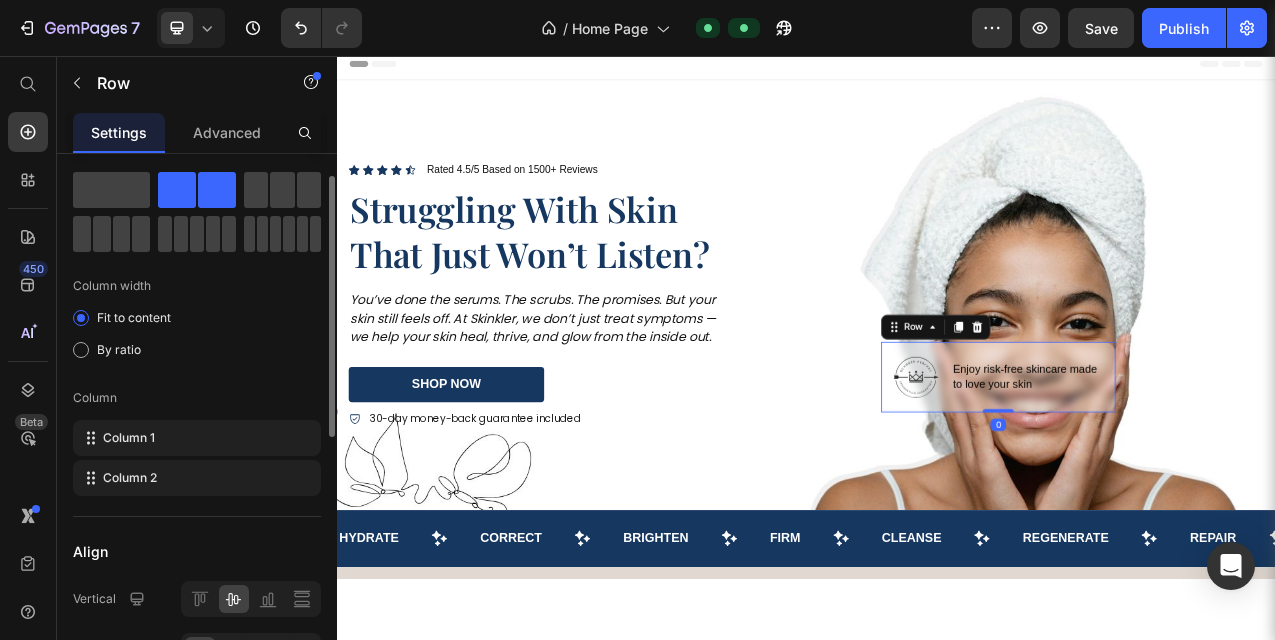 scroll, scrollTop: 0, scrollLeft: 0, axis: both 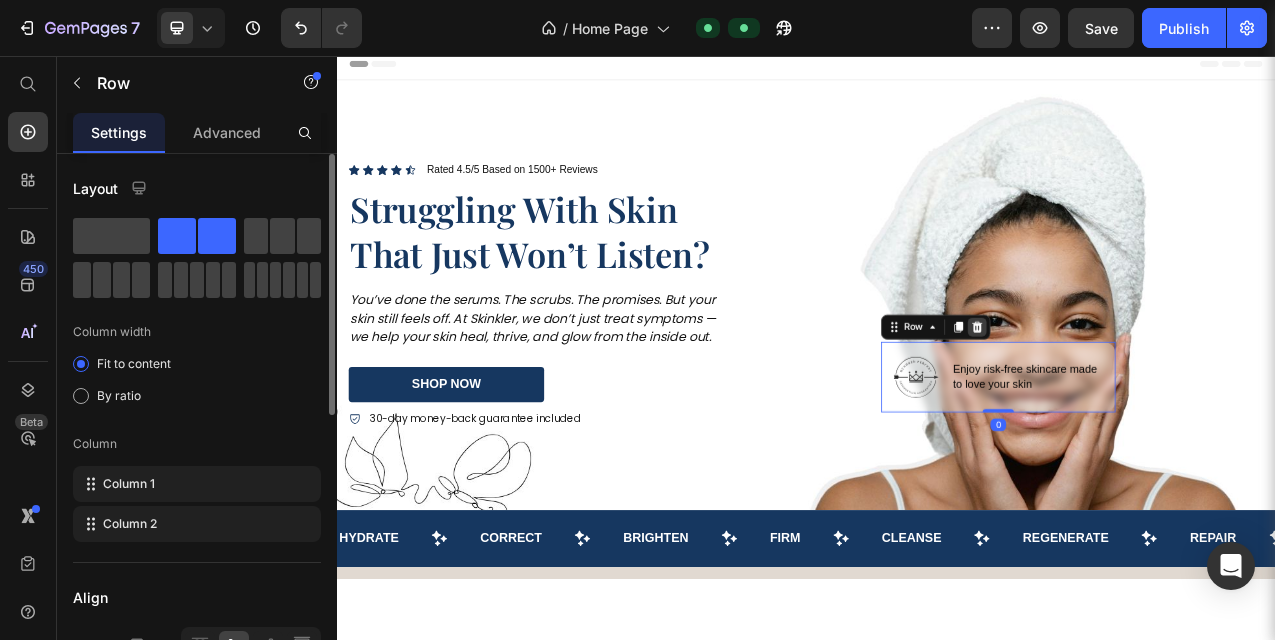 click at bounding box center (1156, 405) 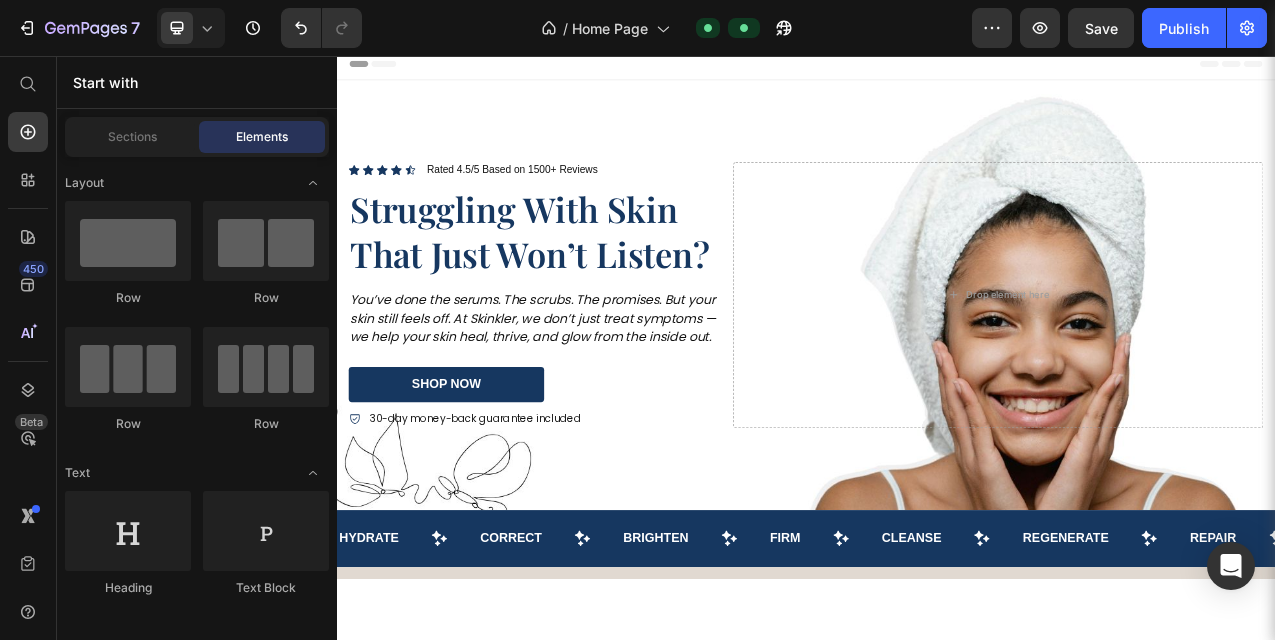click on "Header" at bounding box center [937, 68] 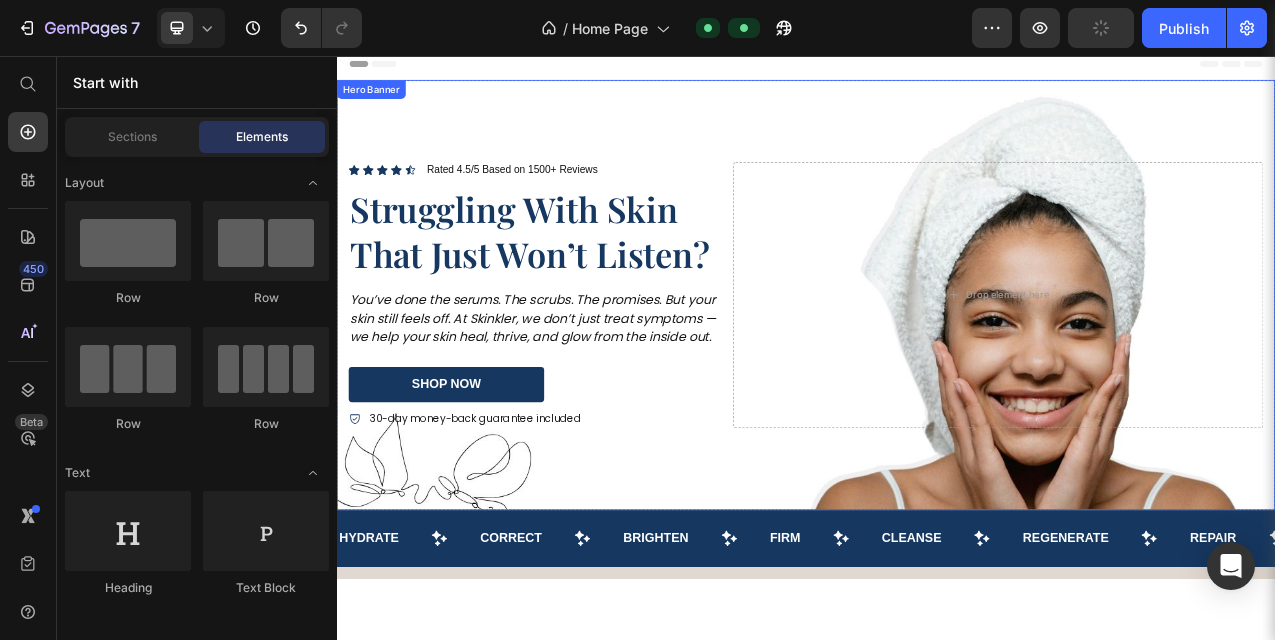 click at bounding box center [937, 364] 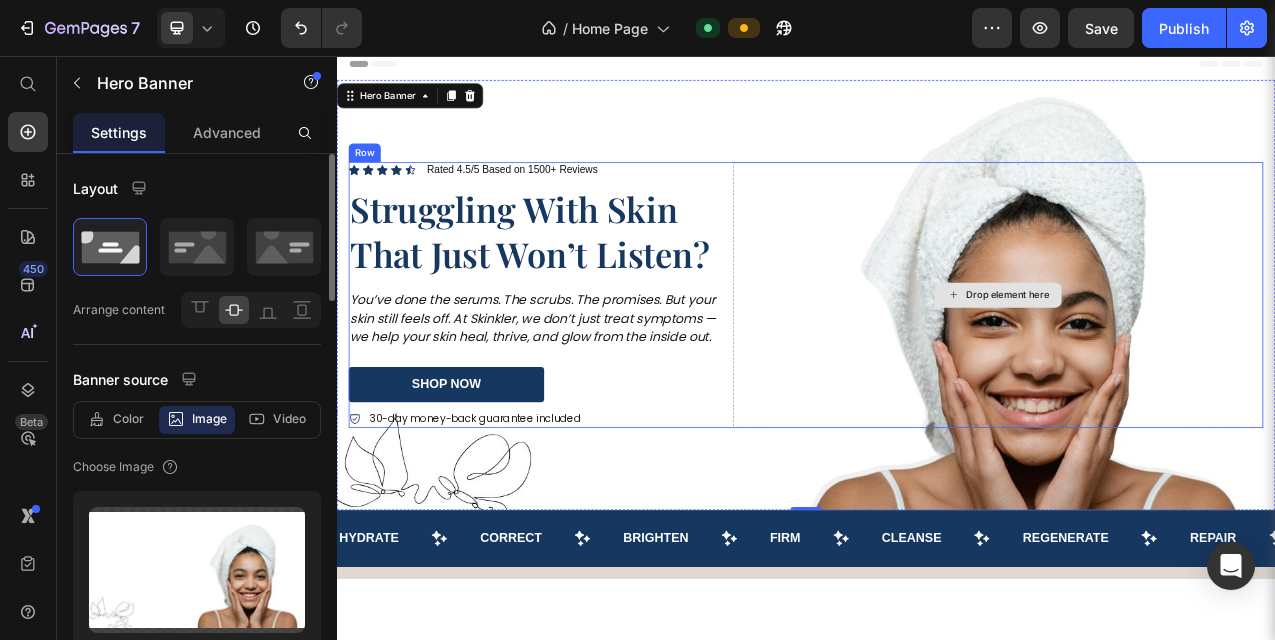click on "Drop element here" at bounding box center (1183, 364) 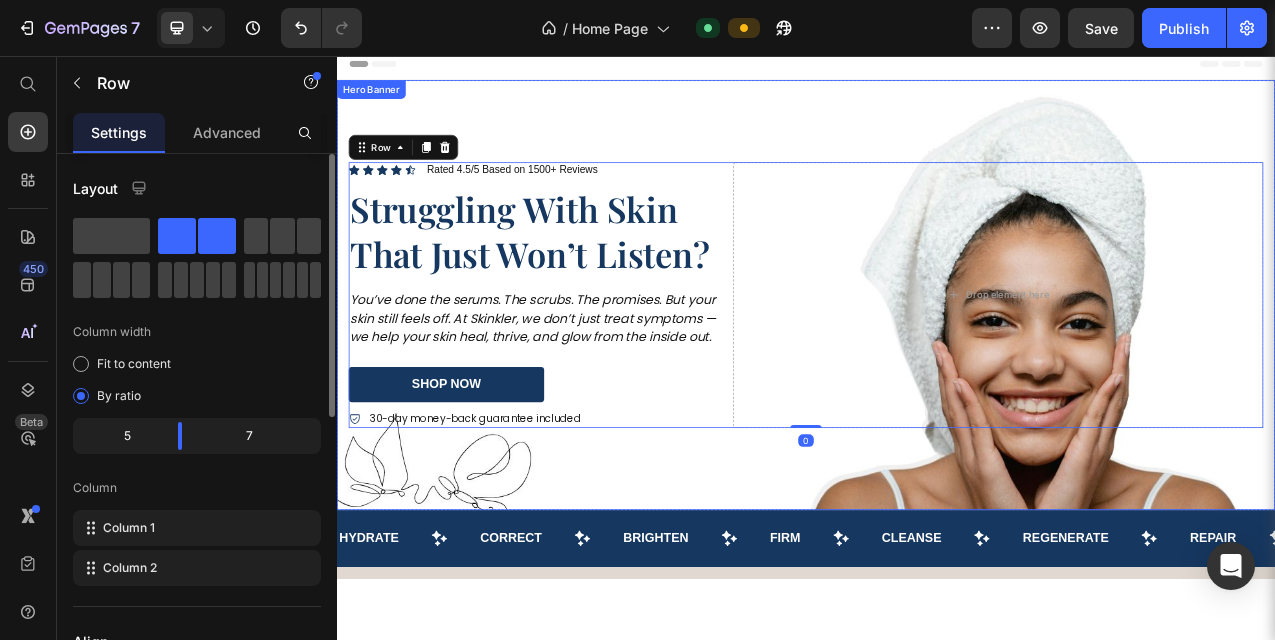 click at bounding box center (937, 364) 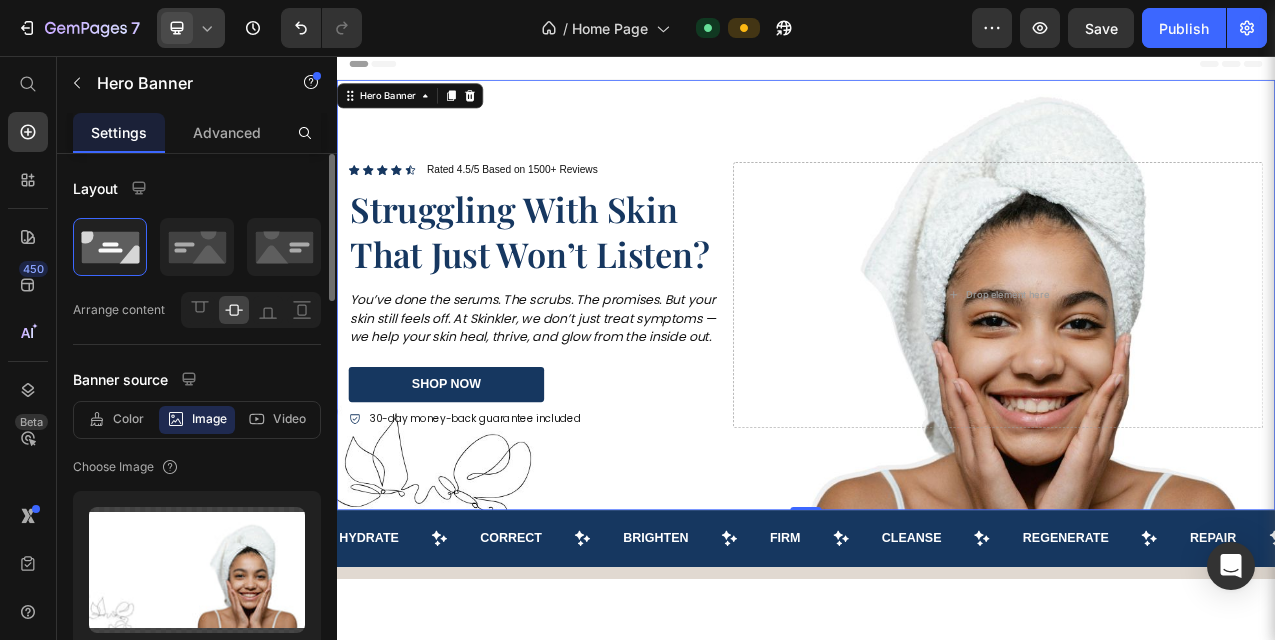 click 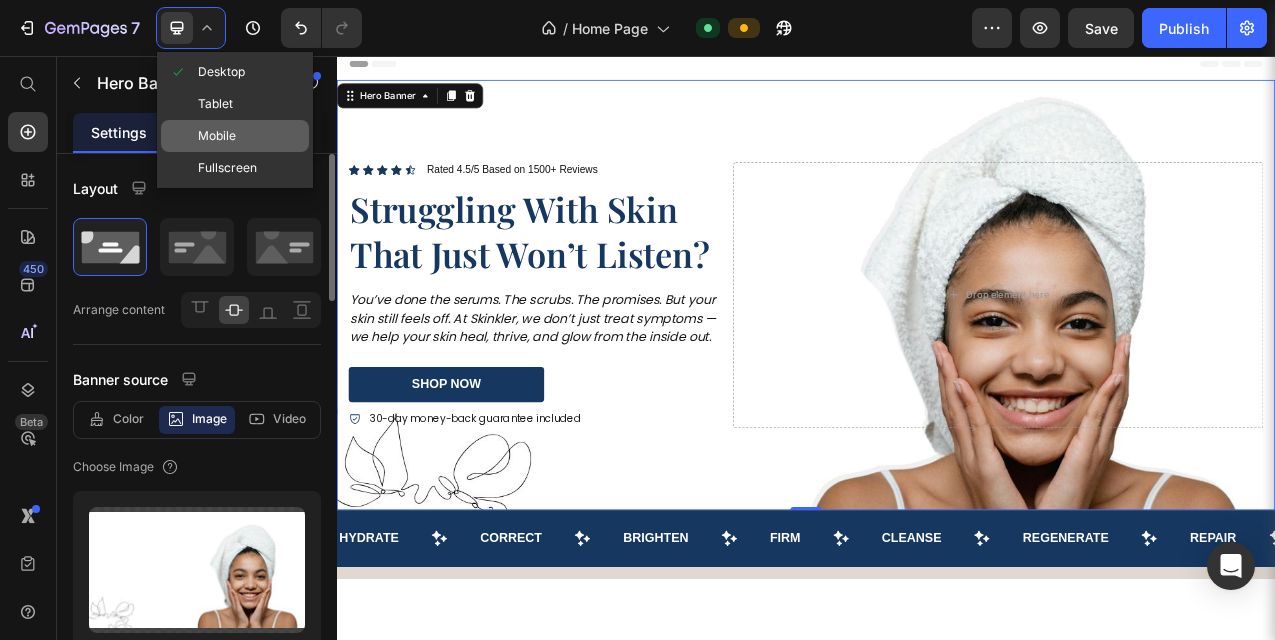 click on "Mobile" 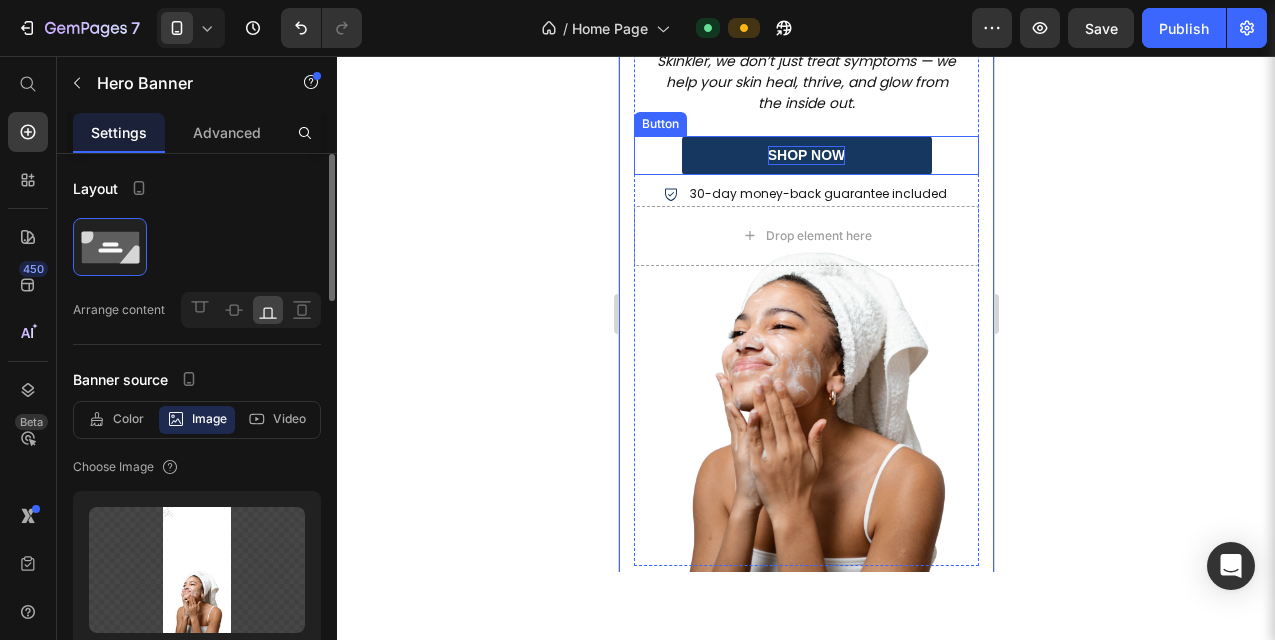 scroll, scrollTop: 204, scrollLeft: 0, axis: vertical 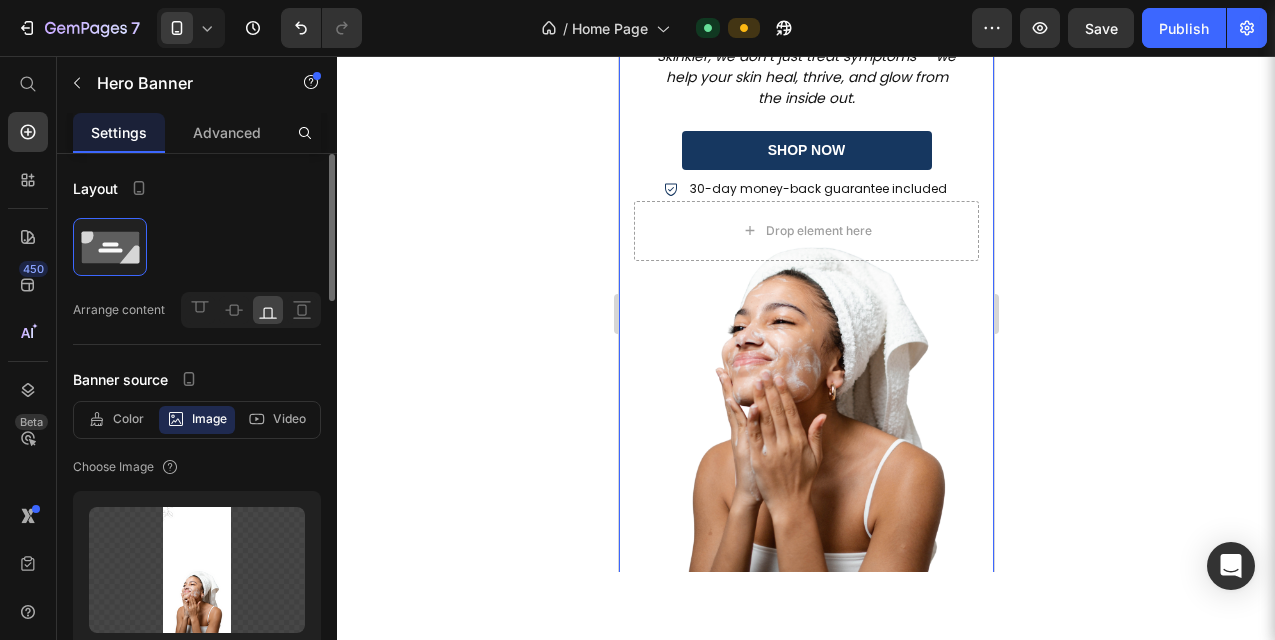 click on "Icon Icon Icon Icon
Icon Icon List Rated 4.5/5 Based on 1500+ Reviews Text Block Row Struggling With Skin That Just Won’t Listen? Heading You’ve done the serums. The scrubs. The promises. But your skin still feels off. At Skinkler, we don’t just treat symptoms — we help your skin heal, thrive, and glow from the inside out. Text Block shop now Button
30-day money-back guarantee included  Item List
Drop element here Row" at bounding box center (805, 190) 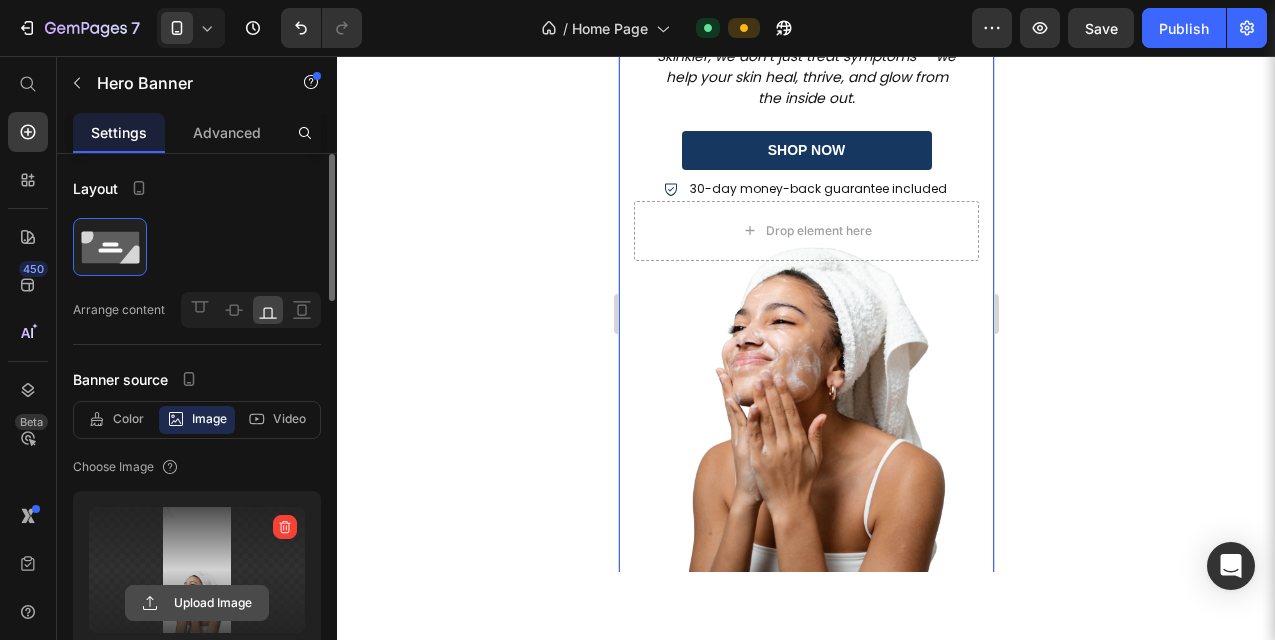 click 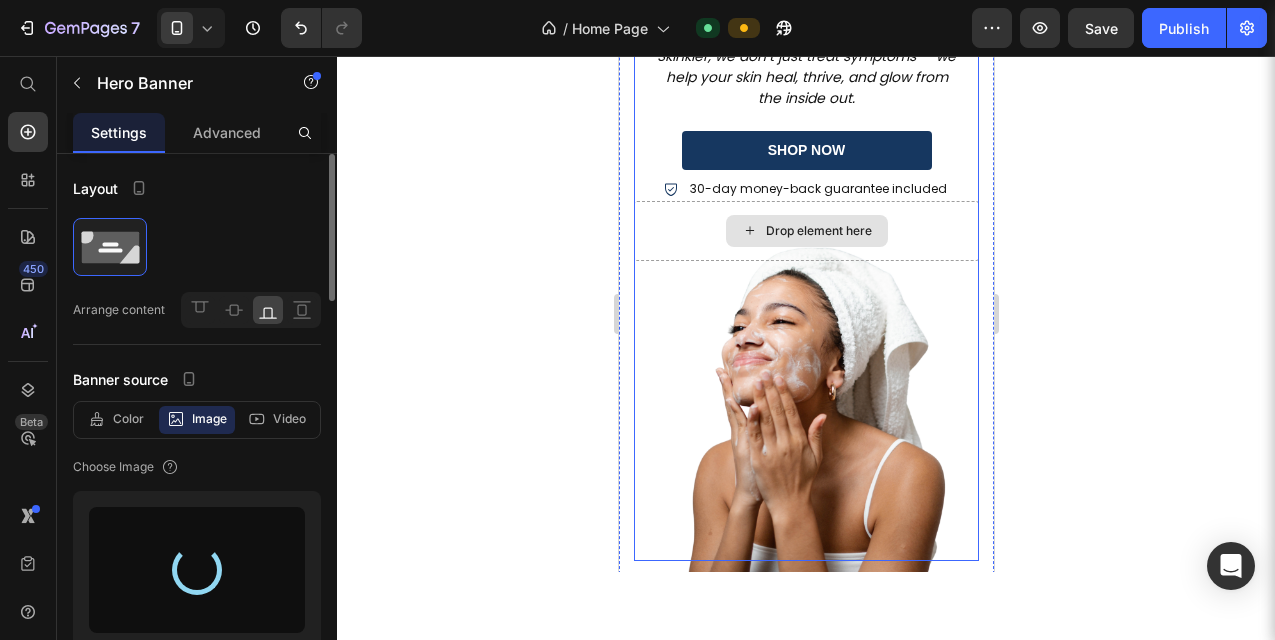 type on "https://cdn.shopify.com/s/files/1/0769/8248/5212/files/gempages_574863523826369648-81448908-ba4b-40e9-ad83-cbae91e09d83.jpg" 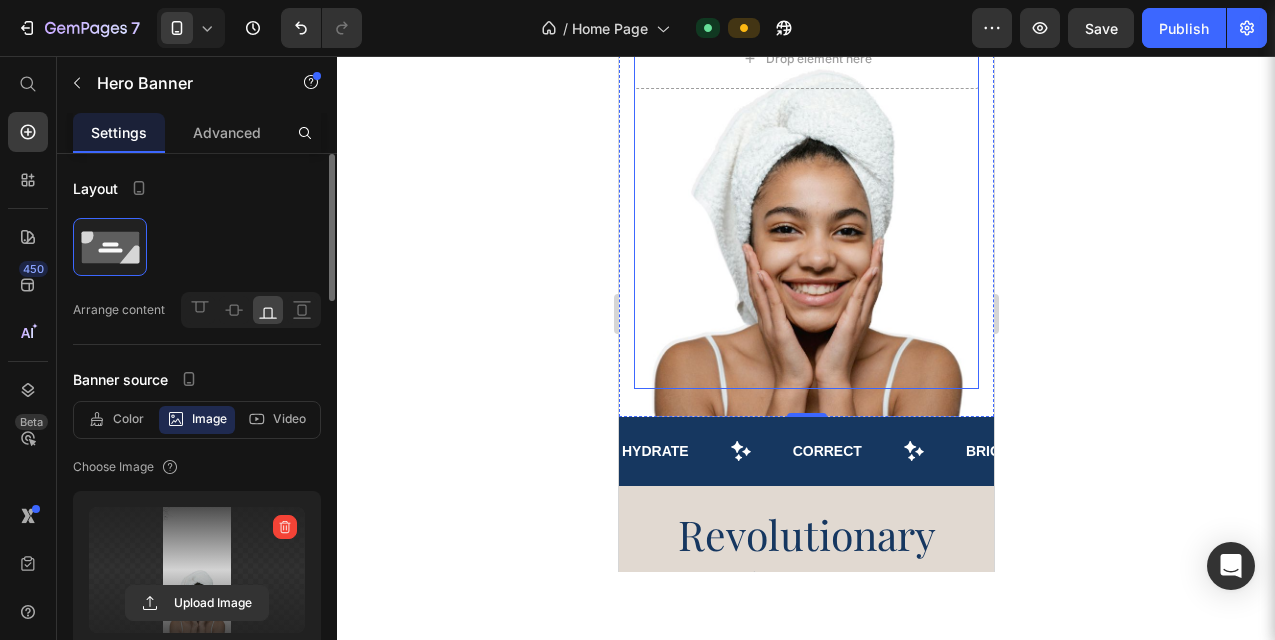 scroll, scrollTop: 378, scrollLeft: 0, axis: vertical 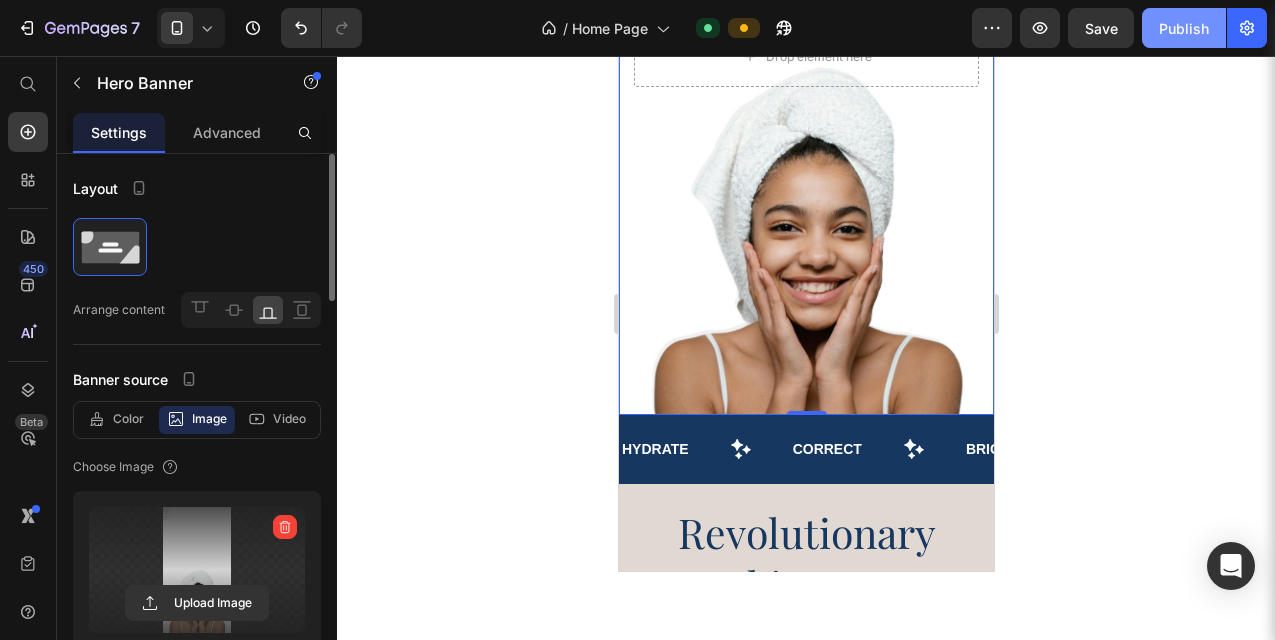 click on "Publish" at bounding box center (1184, 28) 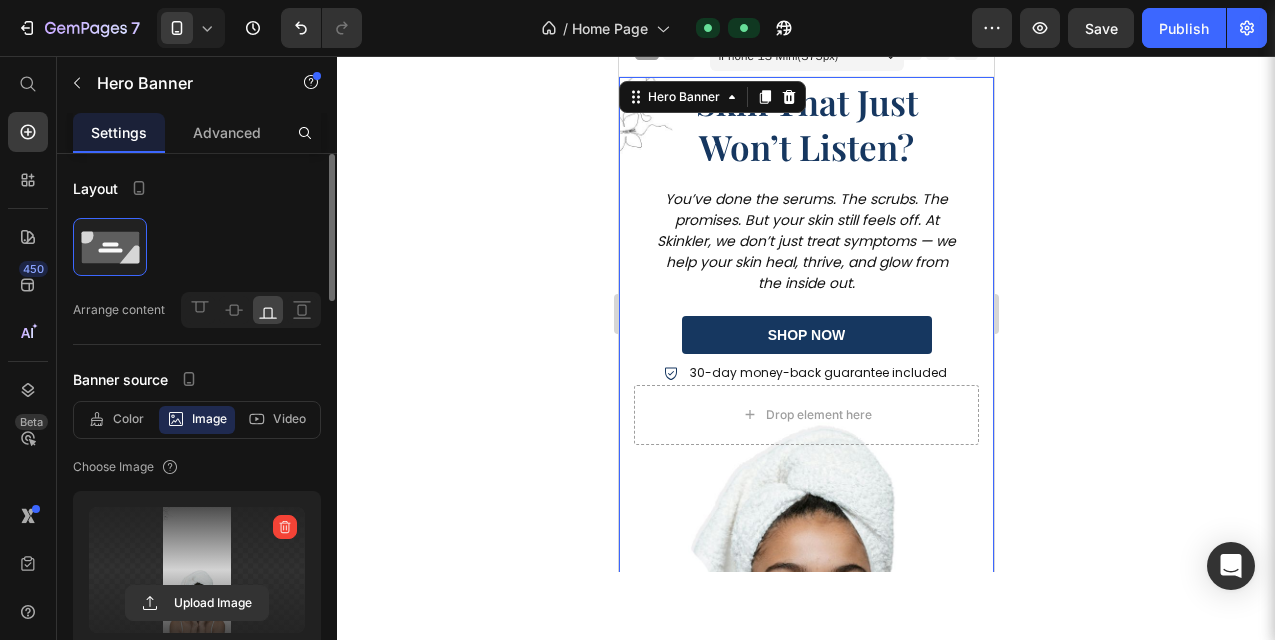 scroll, scrollTop: 19, scrollLeft: 0, axis: vertical 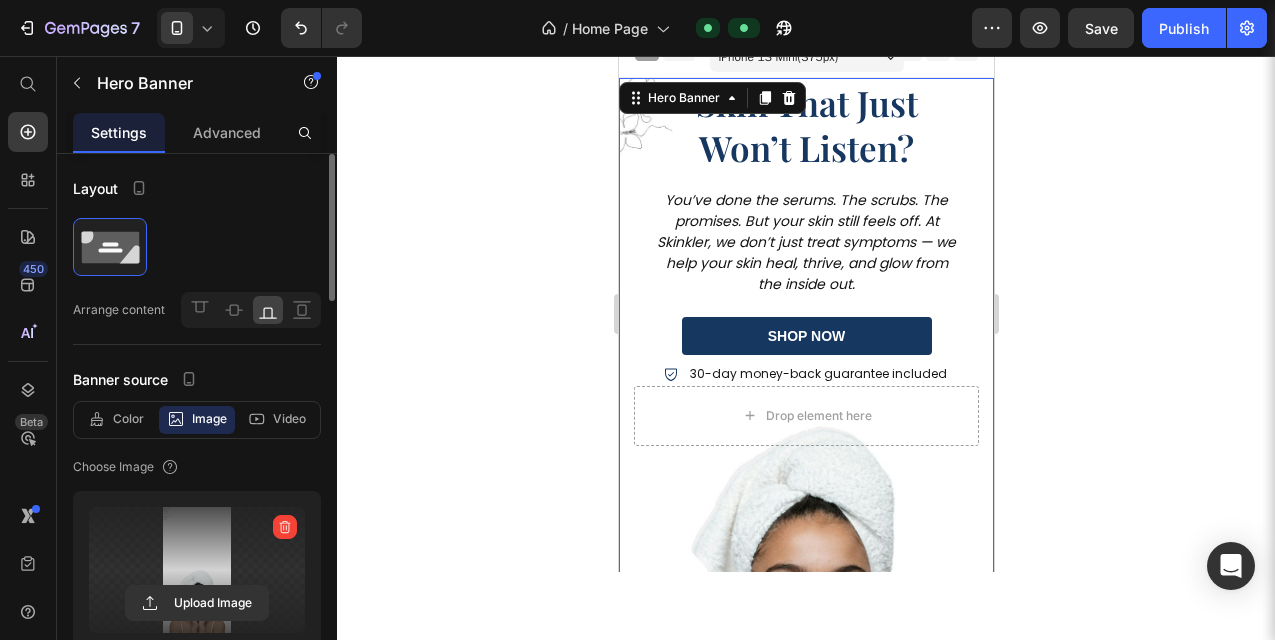 click on "Icon Icon Icon Icon
Icon Icon List Rated 4.5/5 Based on 1500+ Reviews Text Block Row Struggling With Skin That Just Won’t Listen? Heading You’ve done the serums. The scrubs. The promises. But your skin still feels off. At Skinkler, we don’t just treat symptoms — we help your skin heal, thrive, and glow from the inside out. Text Block shop now Button
30-day money-back guarantee included  Item List
Drop element here Row" at bounding box center (805, 375) 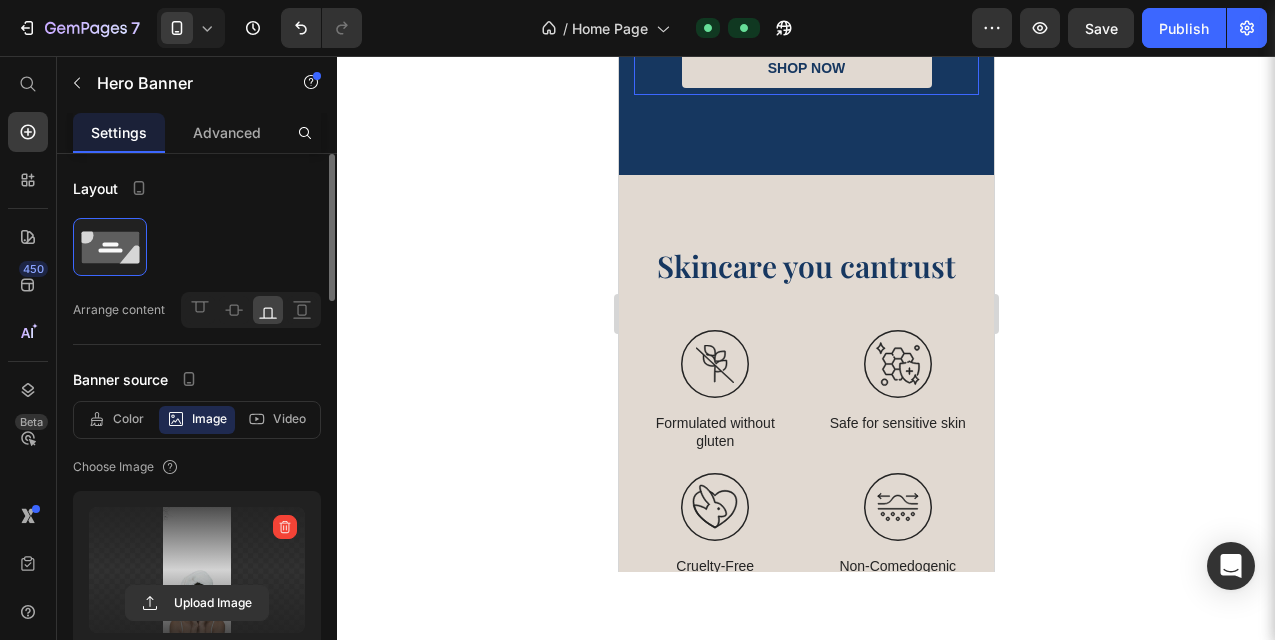 scroll, scrollTop: 3006, scrollLeft: 0, axis: vertical 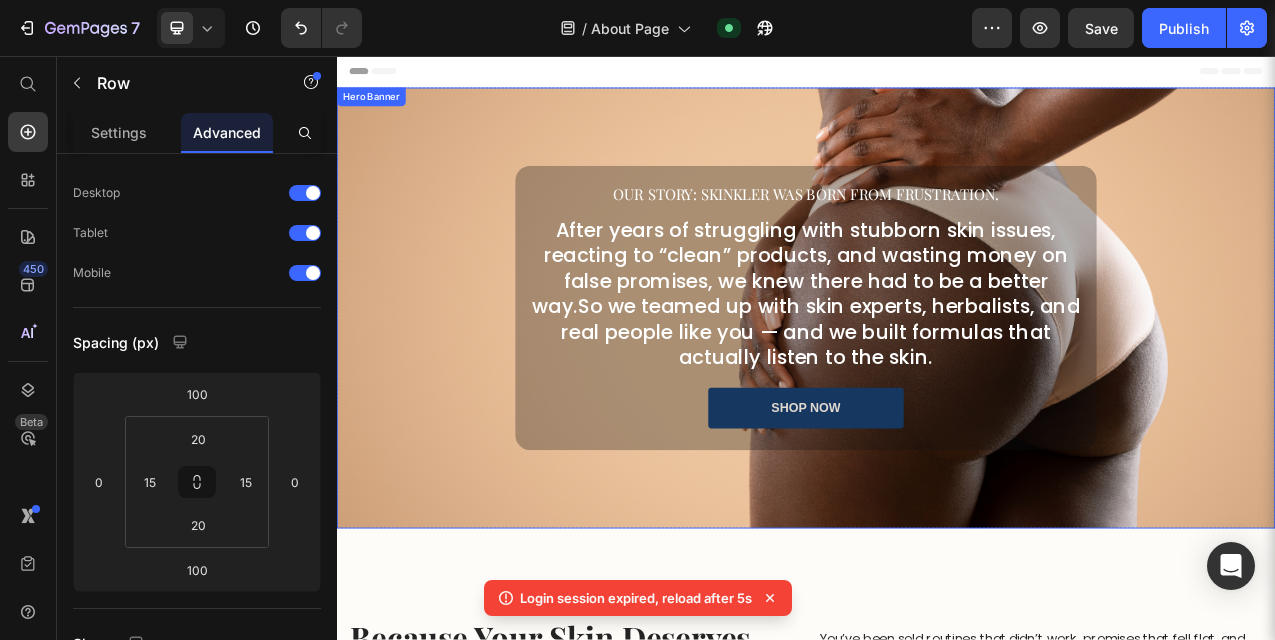 click on "Our Story: Skinkler was born from frustration. Heading After years of struggling with stubborn skin issues, reacting to “clean” products, and wasting money on false promises, we knew there had to be a better way.So we teamed up with skin experts, herbalists, and real people like you — and we built formulas that actually listen to the skin. Heading shop now Button Row" at bounding box center [937, 379] 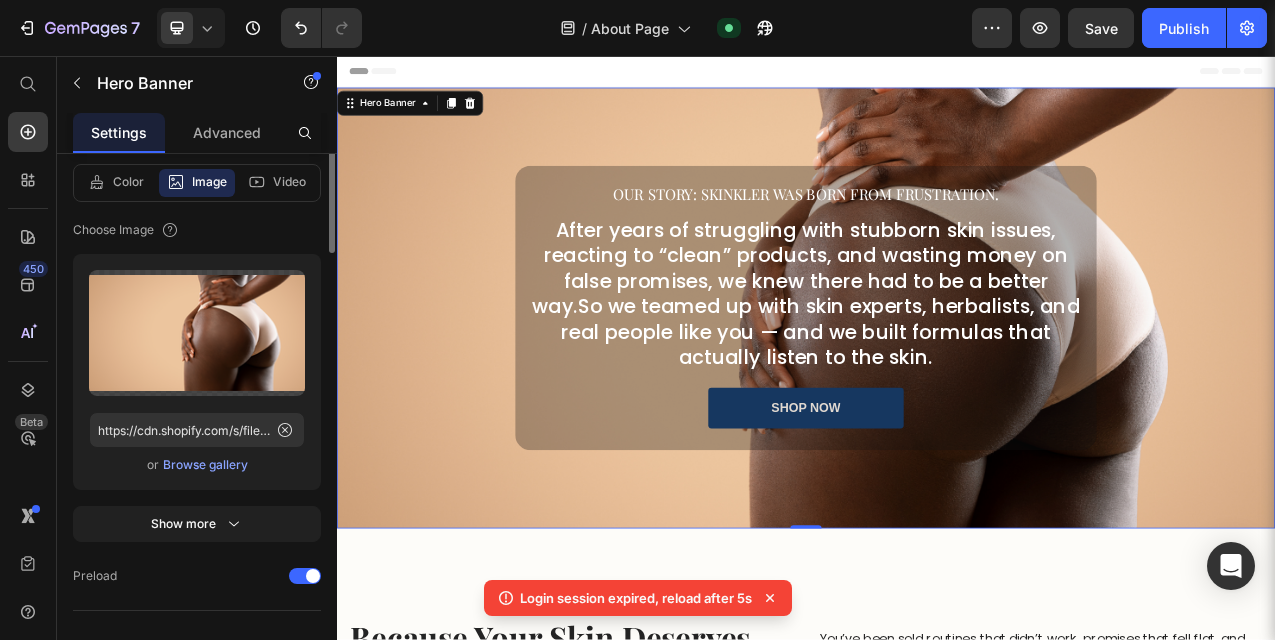 scroll, scrollTop: 292, scrollLeft: 0, axis: vertical 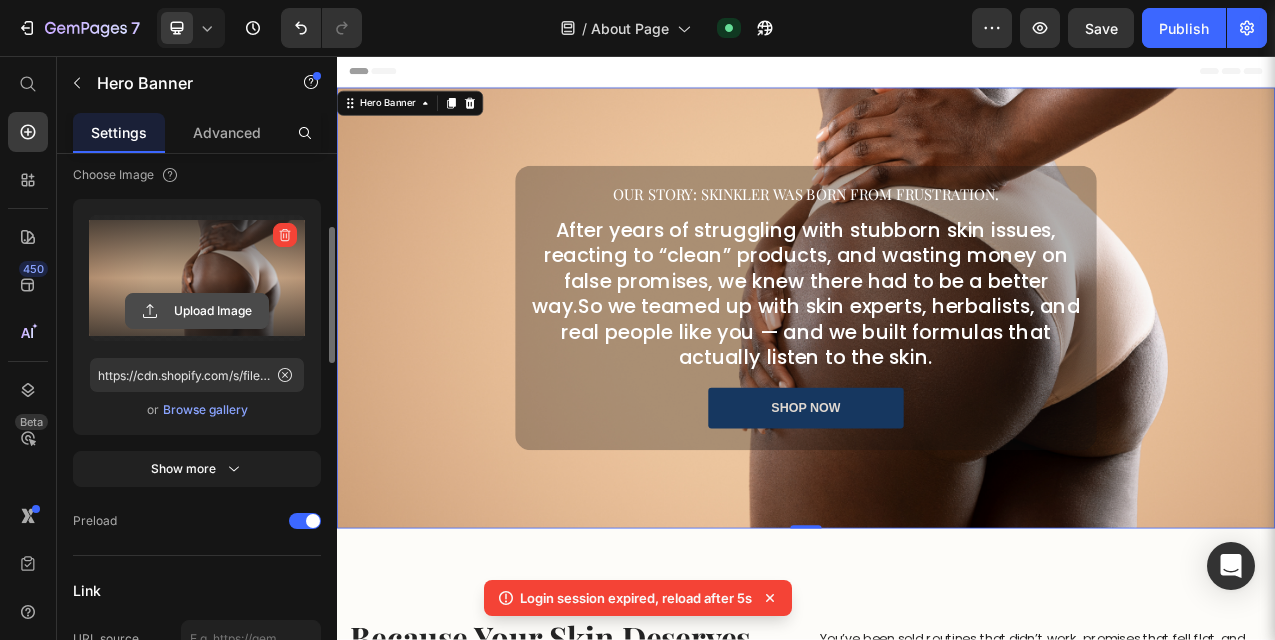 click 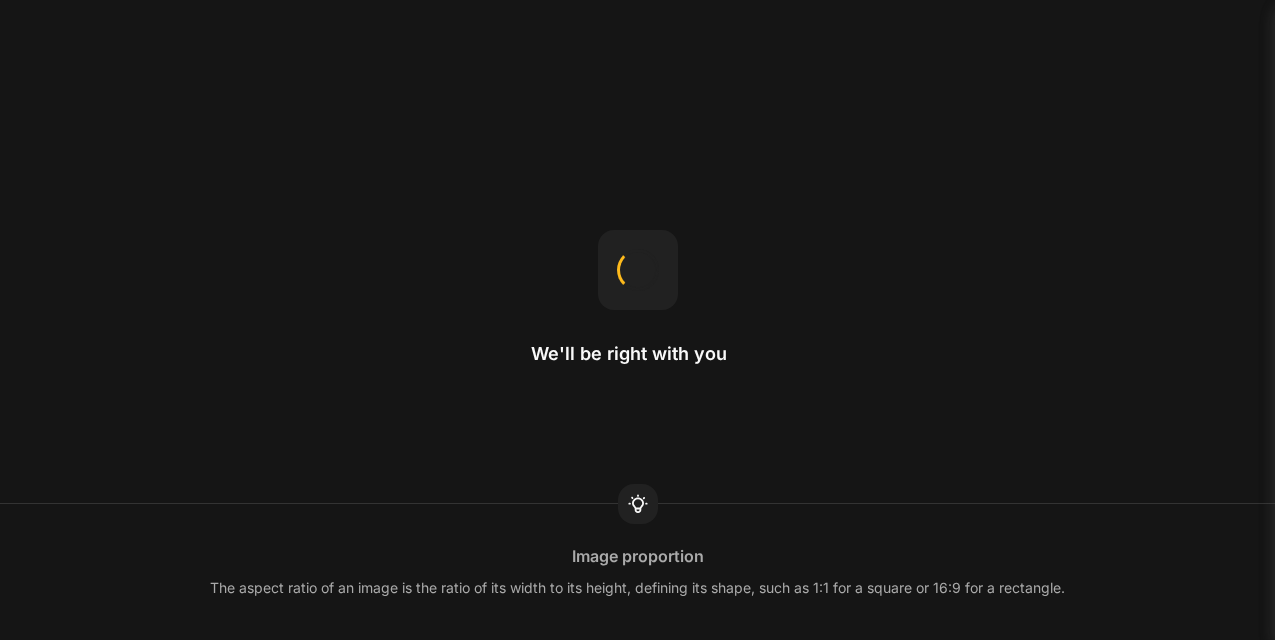 scroll, scrollTop: 0, scrollLeft: 0, axis: both 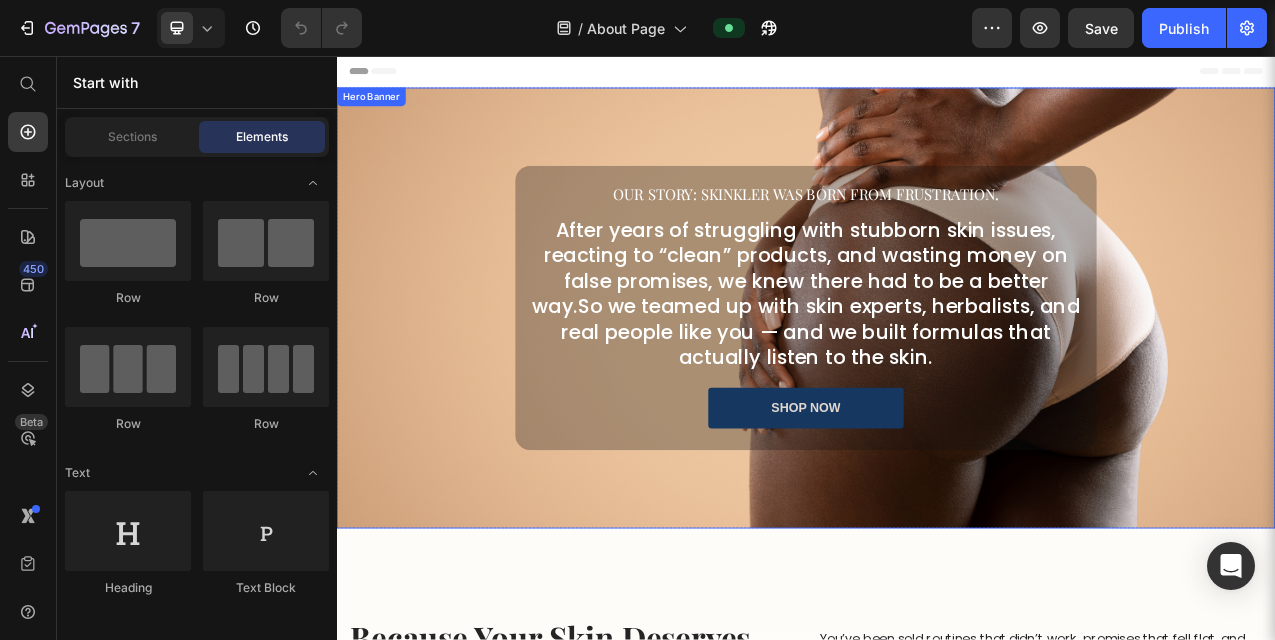click on "Our Story: Skinkler was born from frustration. Heading After years of struggling with stubborn skin issues, reacting to “clean” products, and wasting money on false promises, we knew there had to be a better way.So we teamed up with skin experts, herbalists, and real people like you — and we built formulas that actually listen to the skin. Heading shop now Button Row" at bounding box center [937, 379] 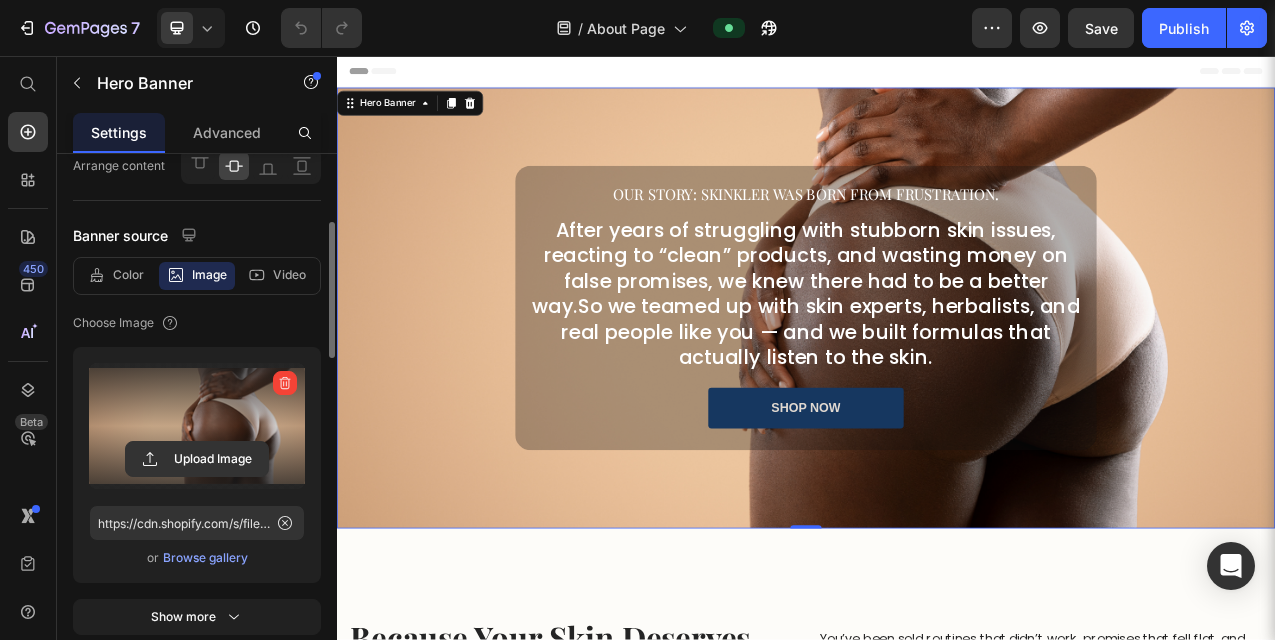 scroll, scrollTop: 209, scrollLeft: 0, axis: vertical 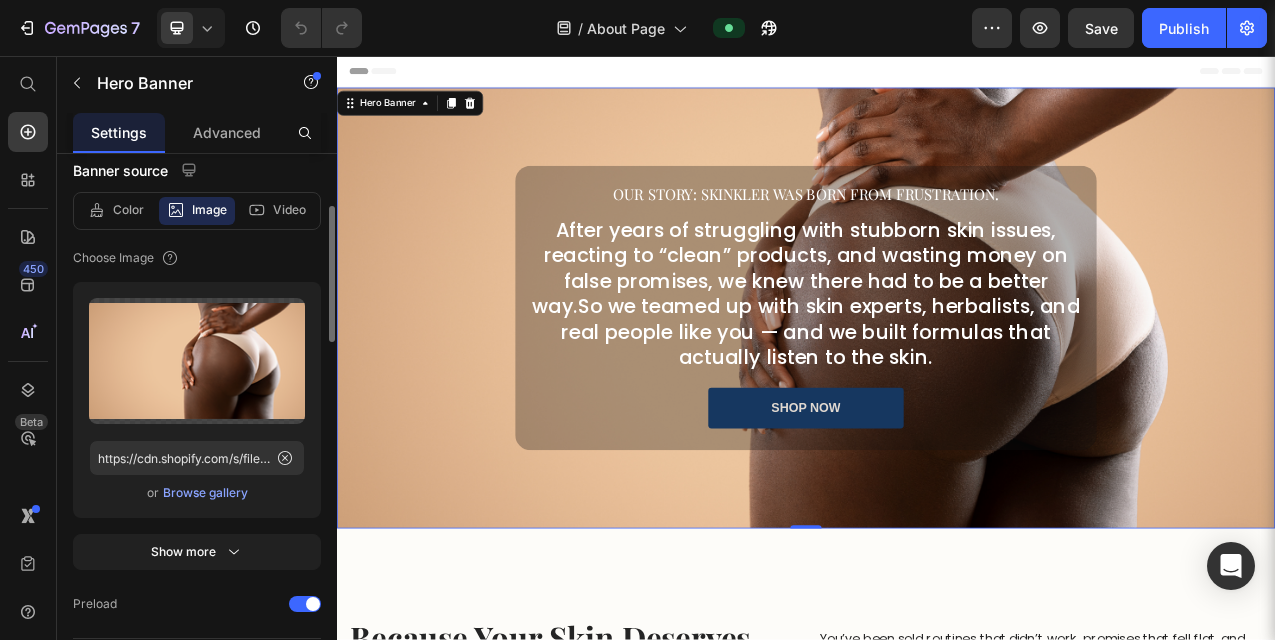 click on "Browse gallery" at bounding box center [205, 493] 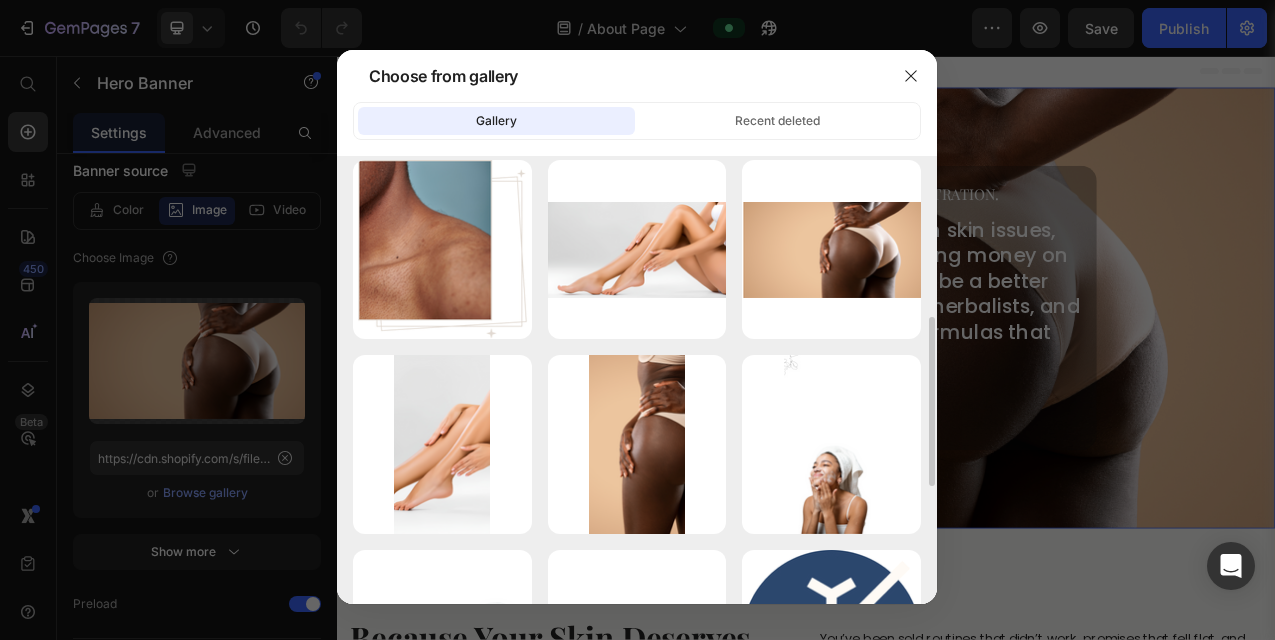 scroll, scrollTop: 393, scrollLeft: 0, axis: vertical 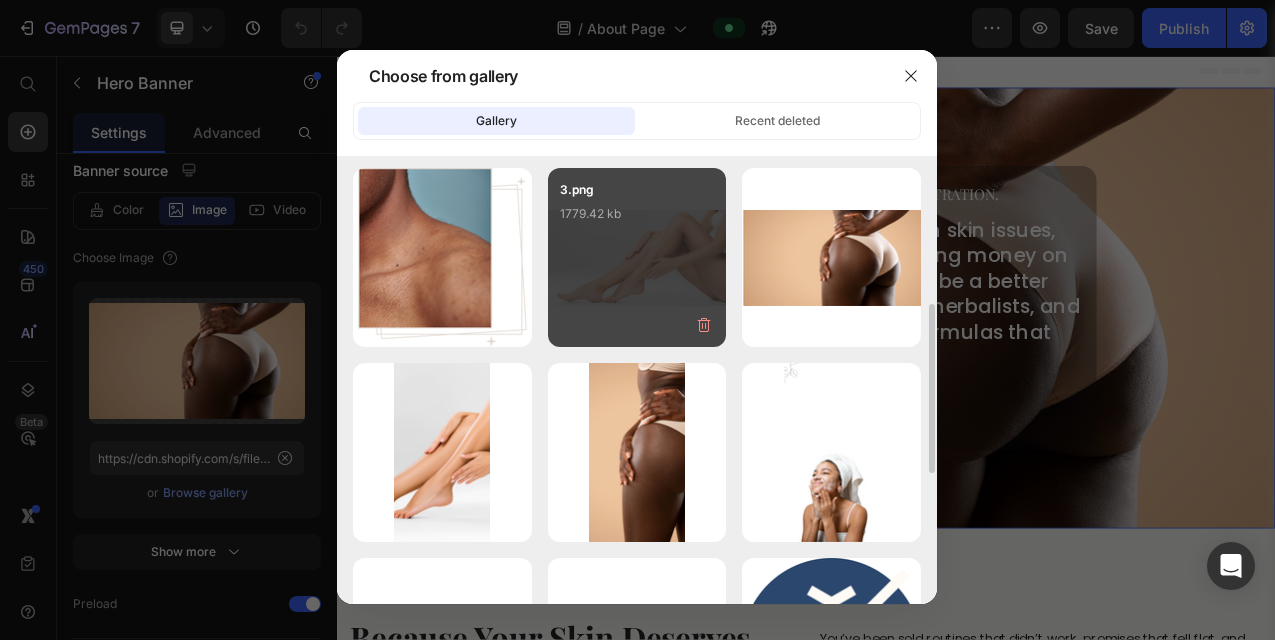 click on "3.png 1779.42 kb" at bounding box center [637, 257] 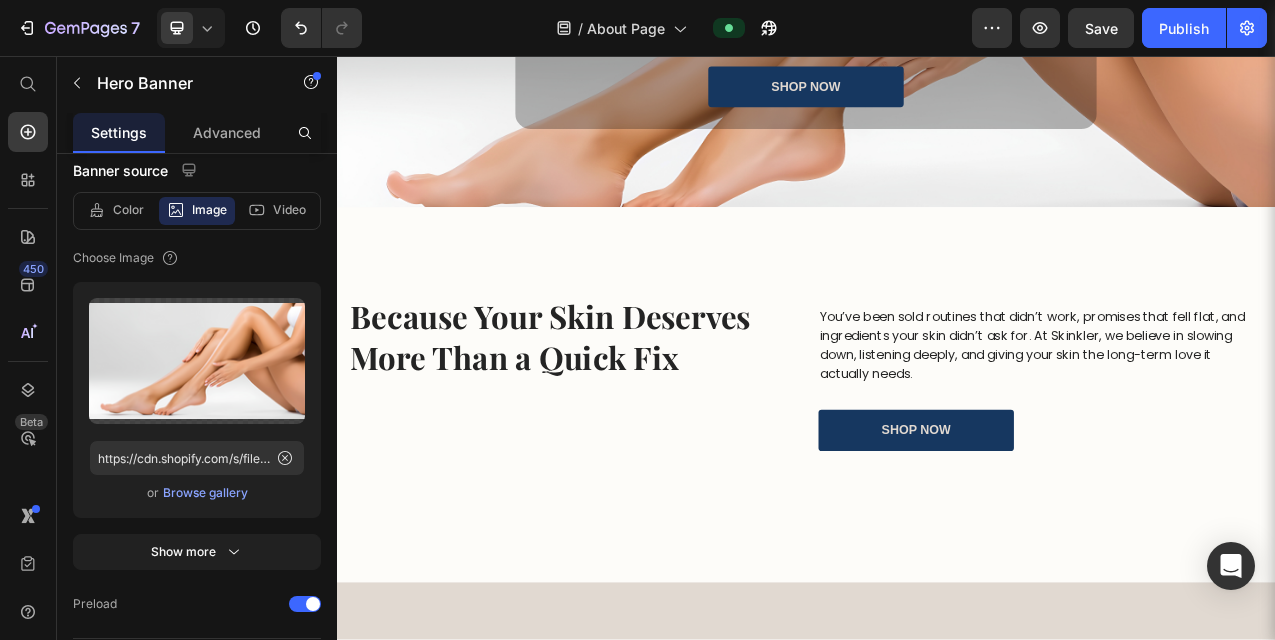 scroll, scrollTop: 0, scrollLeft: 0, axis: both 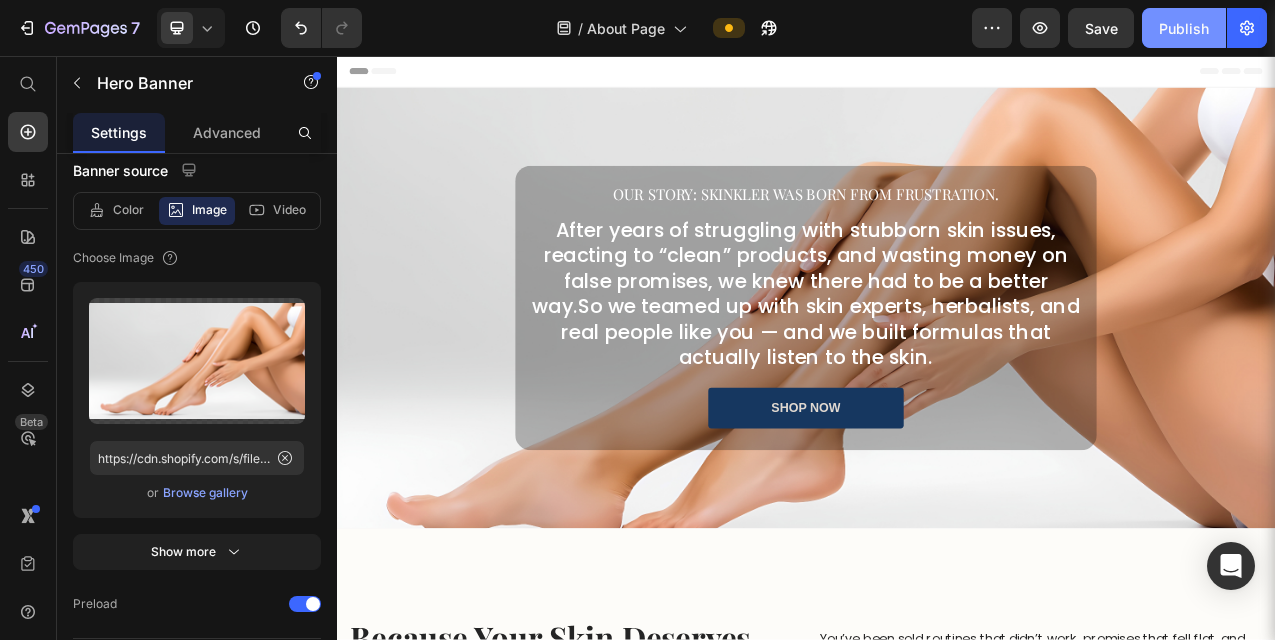 click on "Publish" 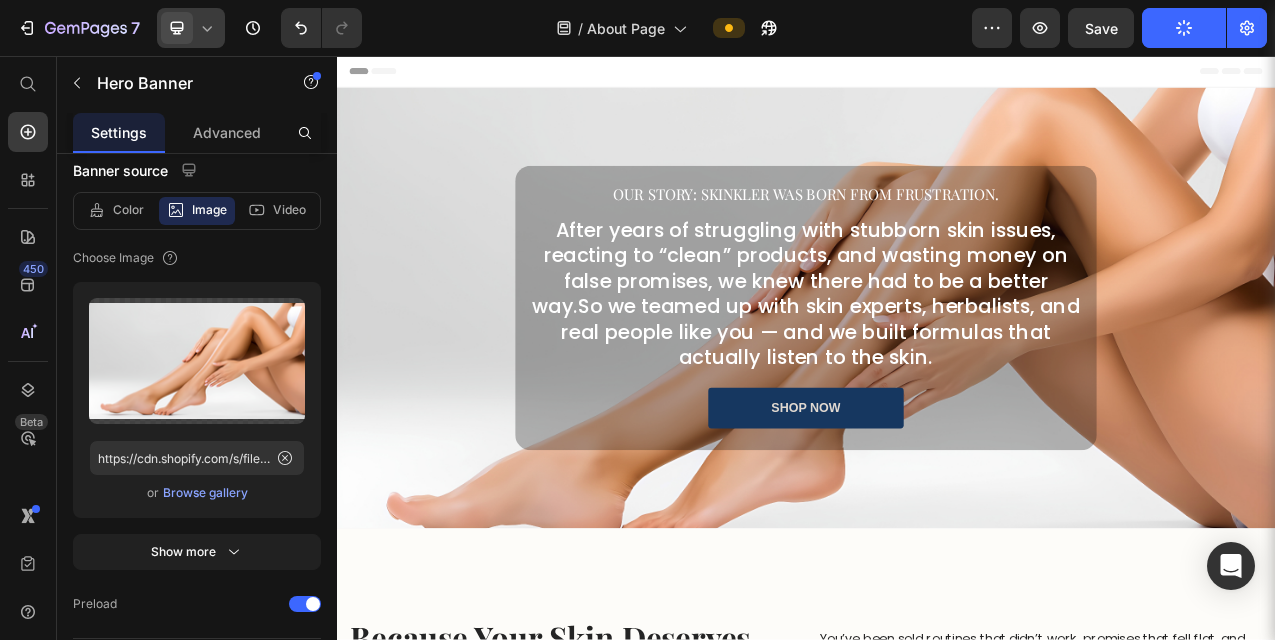 click 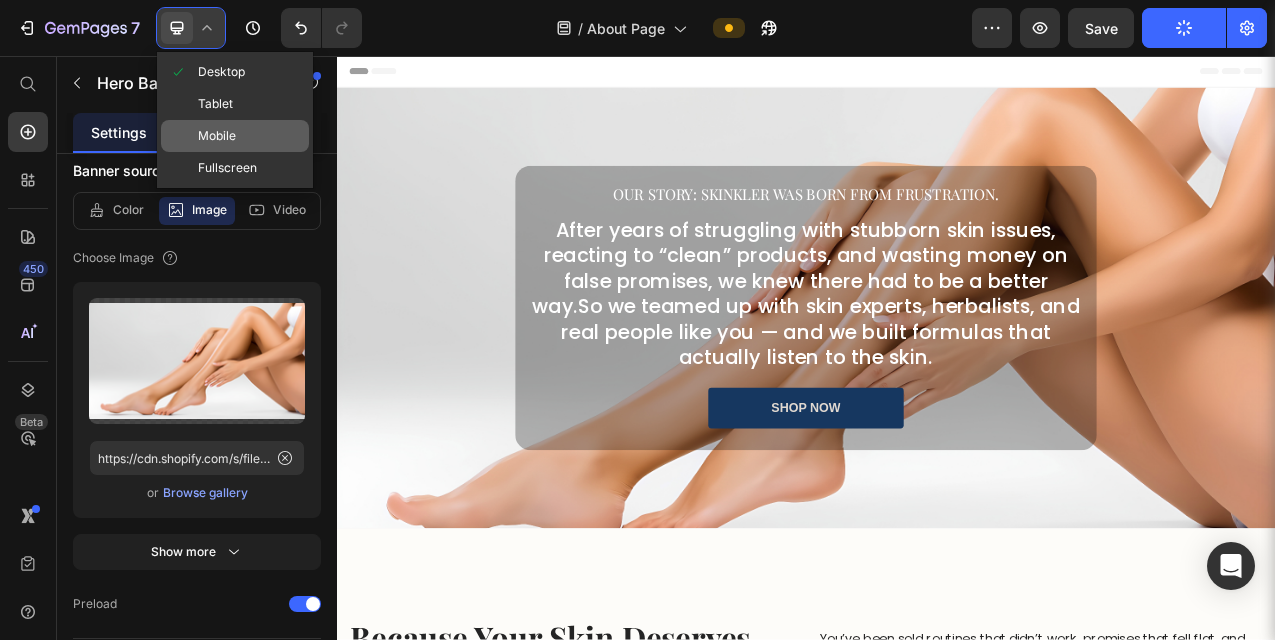 click on "Mobile" at bounding box center (217, 136) 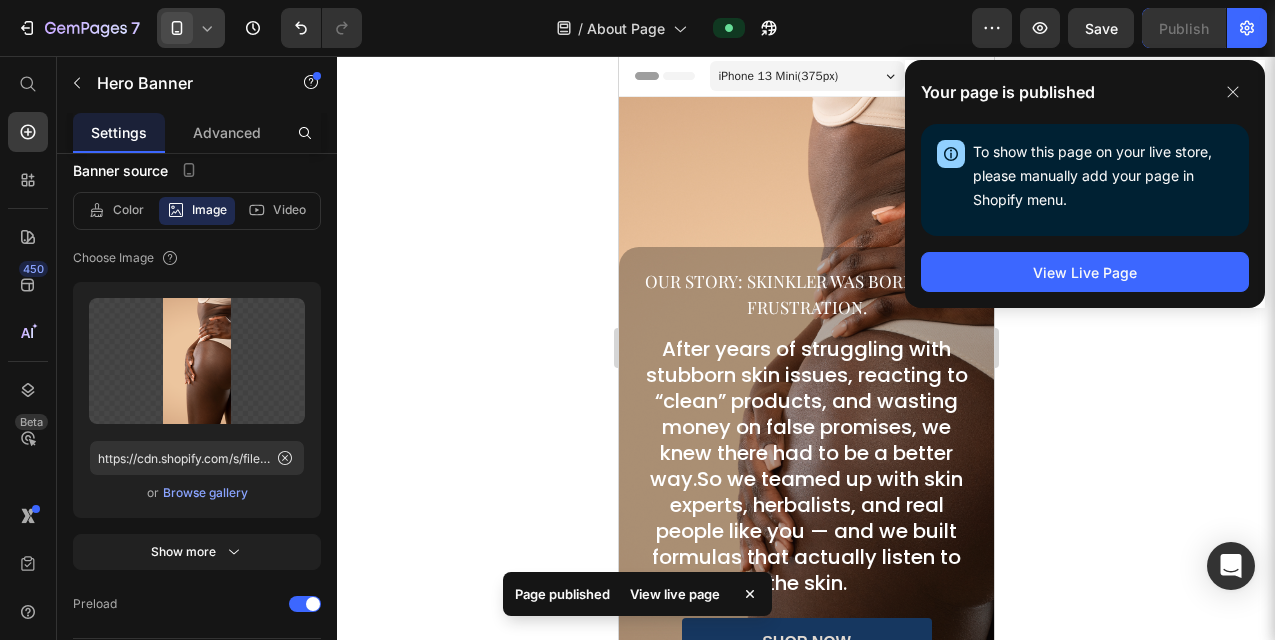 click on "Our Story: Skinkler was born from frustration. Heading After years of struggling with stubborn skin issues, reacting to “clean” products, and wasting money on false promises, we knew there had to be a better way.So we teamed up with skin experts, herbalists, and real people like you — and we built formulas that actually listen to the skin. Heading shop now Button Row" at bounding box center (805, 446) 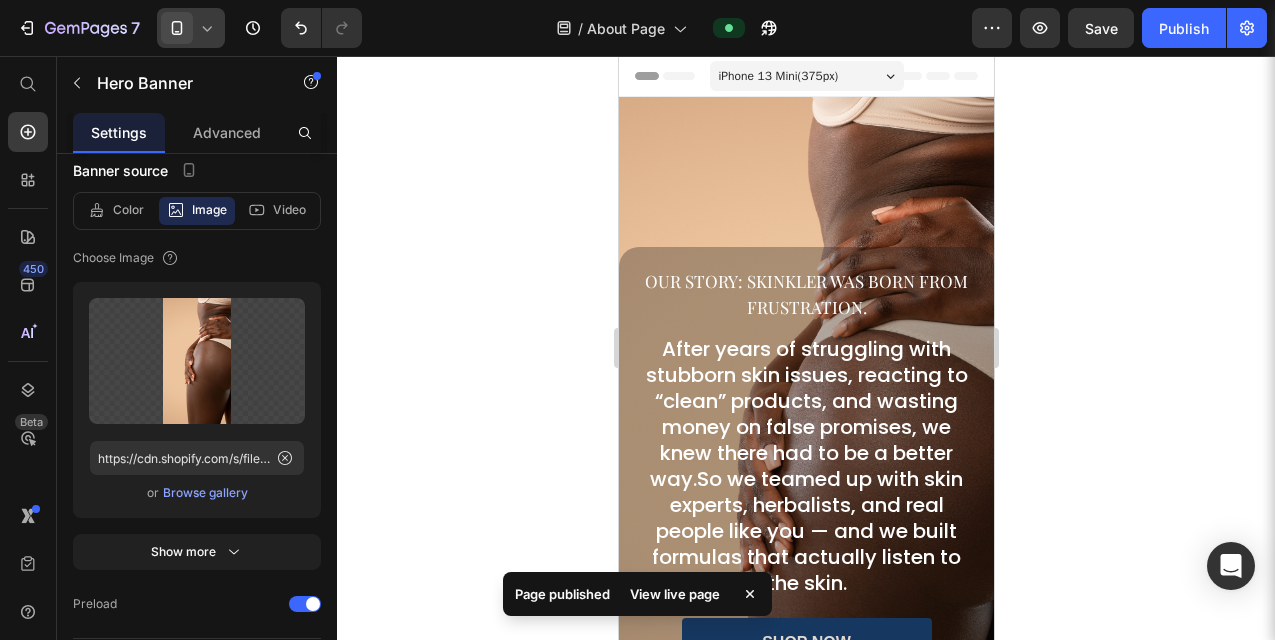 click on "Our Story: Skinkler was born from frustration. Heading After years of struggling with stubborn skin issues, reacting to “clean” products, and wasting money on false promises, we knew there had to be a better way.So we teamed up with skin experts, herbalists, and real people like you — and we built formulas that actually listen to the skin. Heading shop now Button Row" at bounding box center (805, 446) 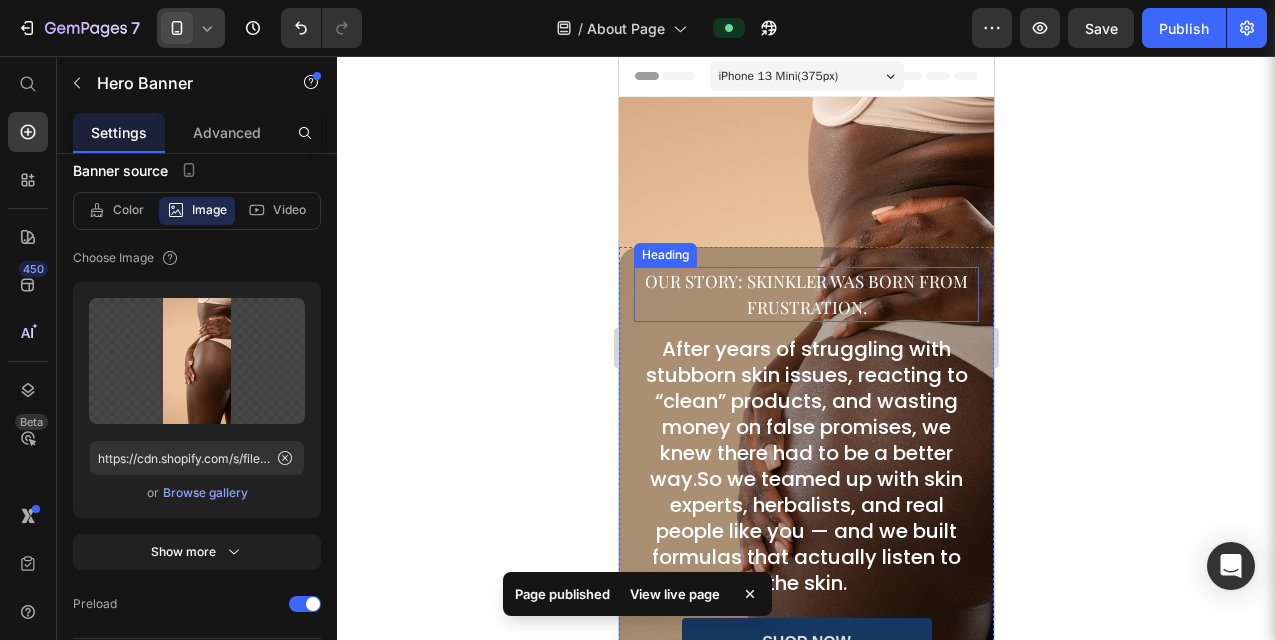 click on "Our Story: Skinkler was born from frustration." at bounding box center [805, 294] 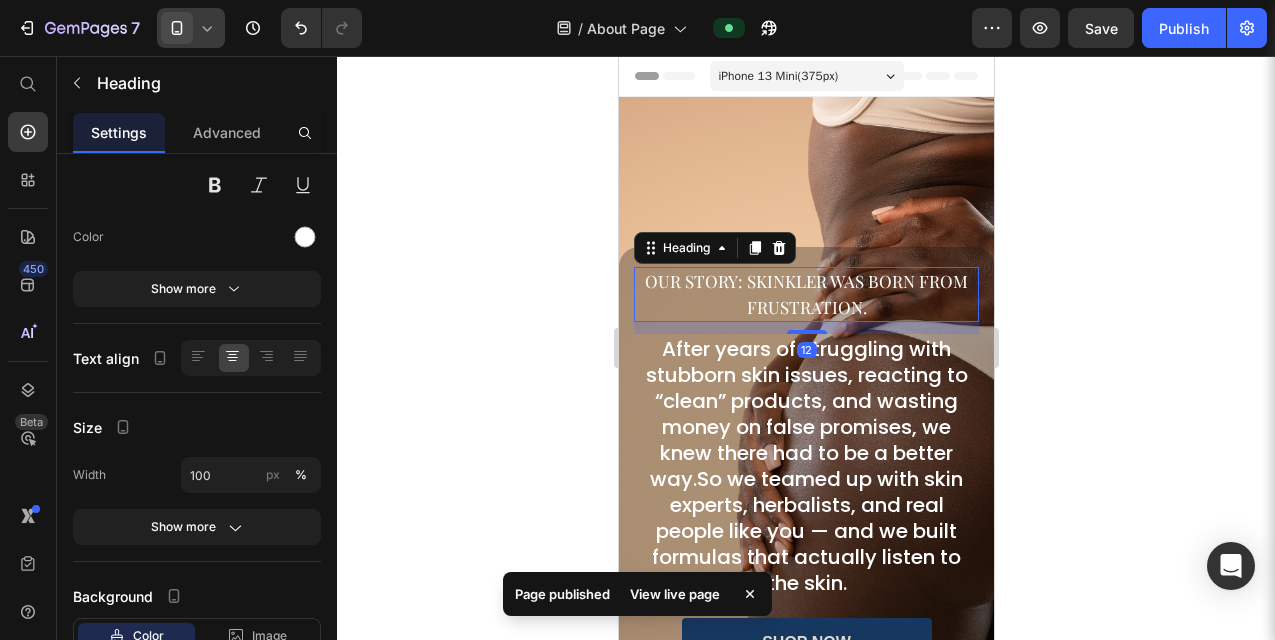 scroll, scrollTop: 0, scrollLeft: 0, axis: both 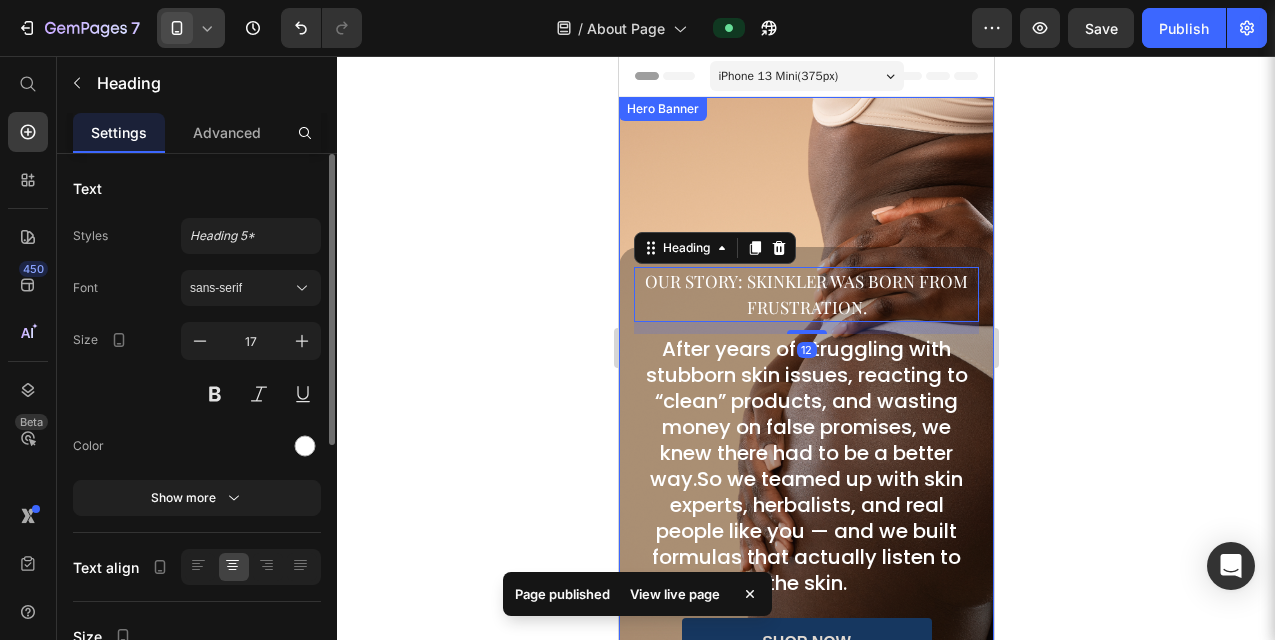click on "Our Story: Skinkler was born from frustration. Heading 12 After years of struggling with stubborn skin issues, reacting to “clean” products, and wasting money on false promises, we knew there had to be a better way.So we teamed up with skin experts, herbalists, and real people like you — and we built formulas that actually listen to the skin. Heading shop now Button Row" at bounding box center (805, 446) 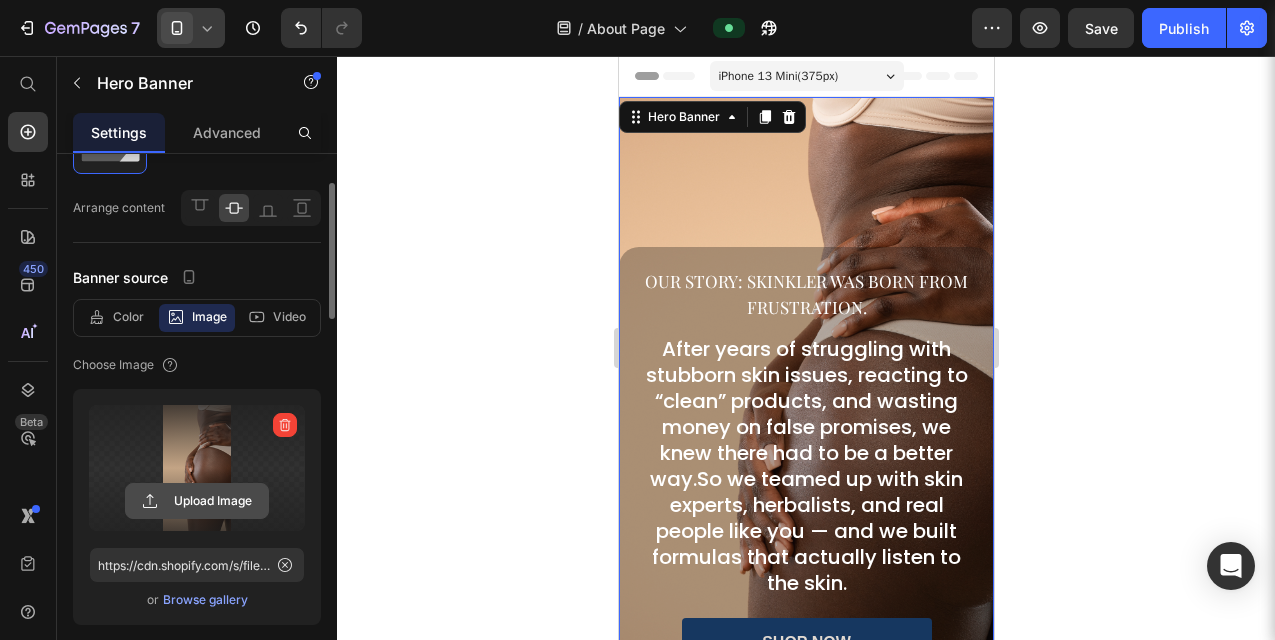 scroll, scrollTop: 105, scrollLeft: 0, axis: vertical 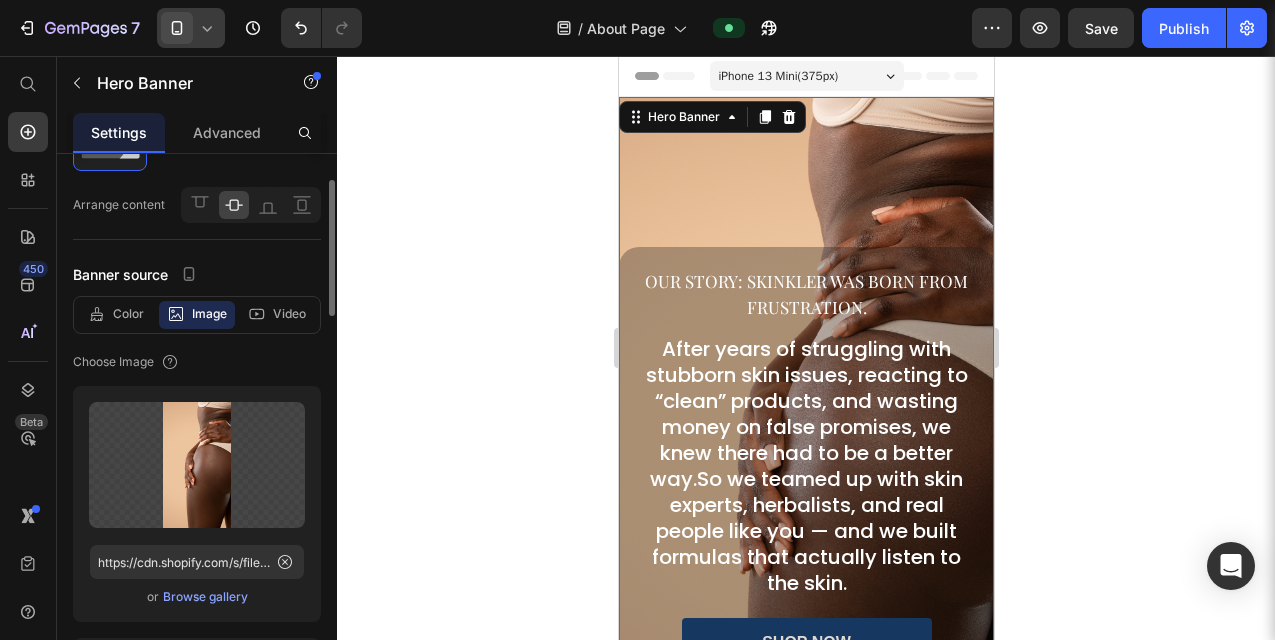 click on "Browse gallery" at bounding box center (205, 597) 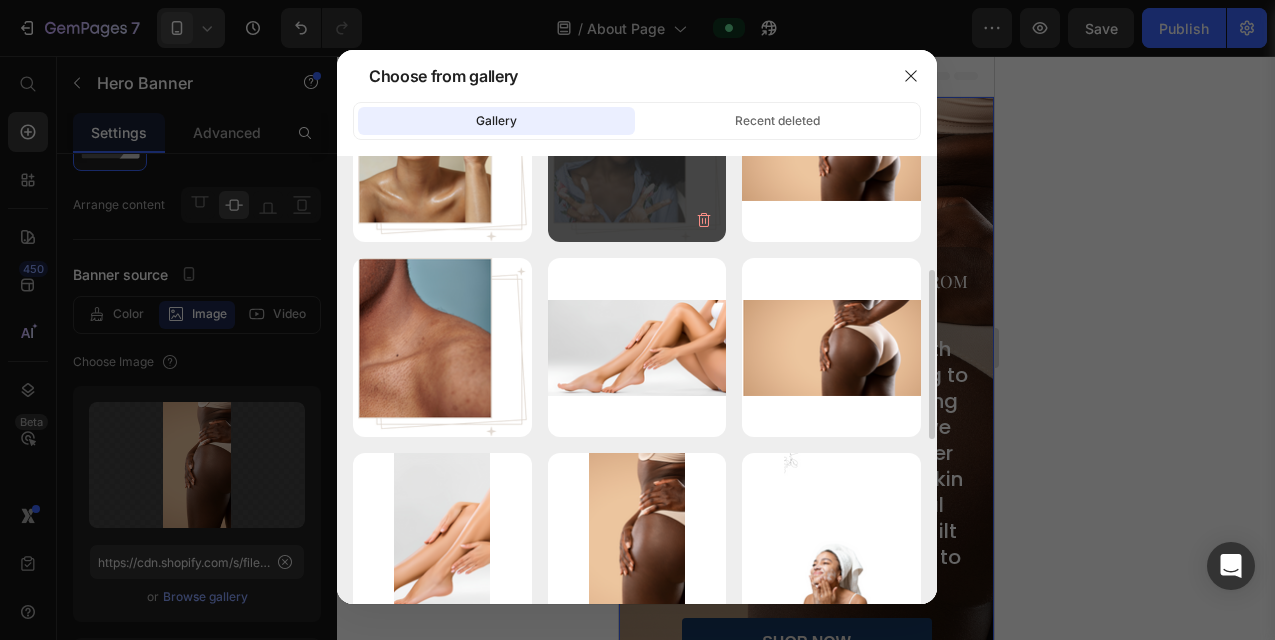 scroll, scrollTop: 305, scrollLeft: 0, axis: vertical 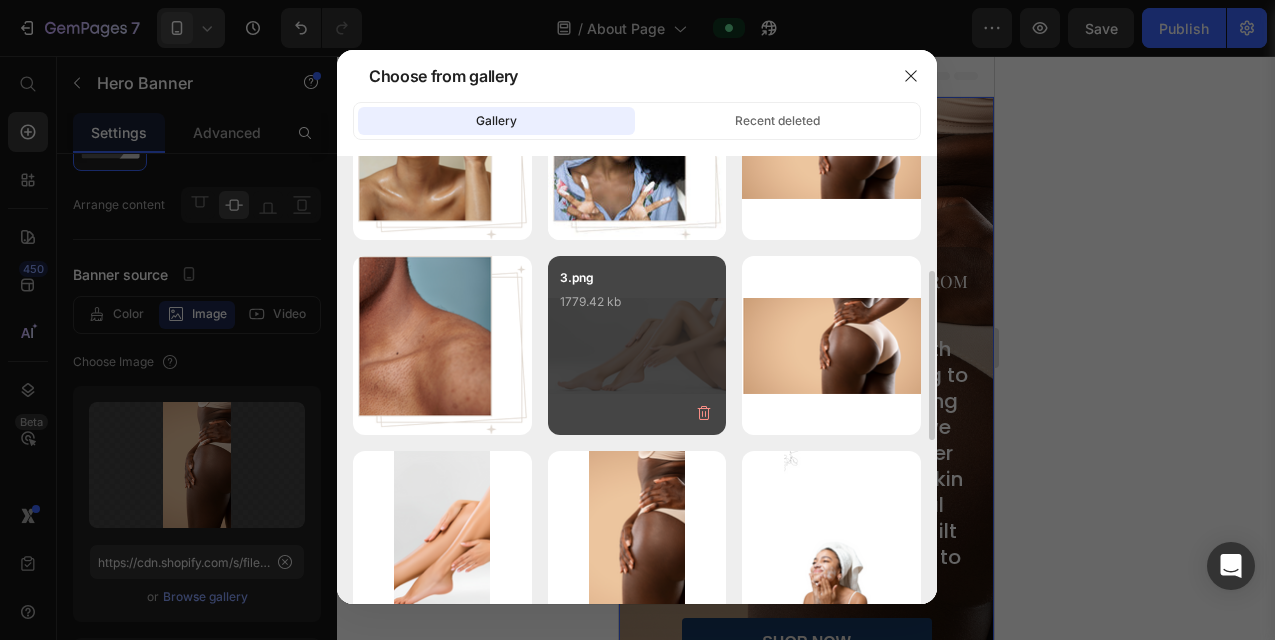 click on "3.png 1779.42 kb" at bounding box center (637, 345) 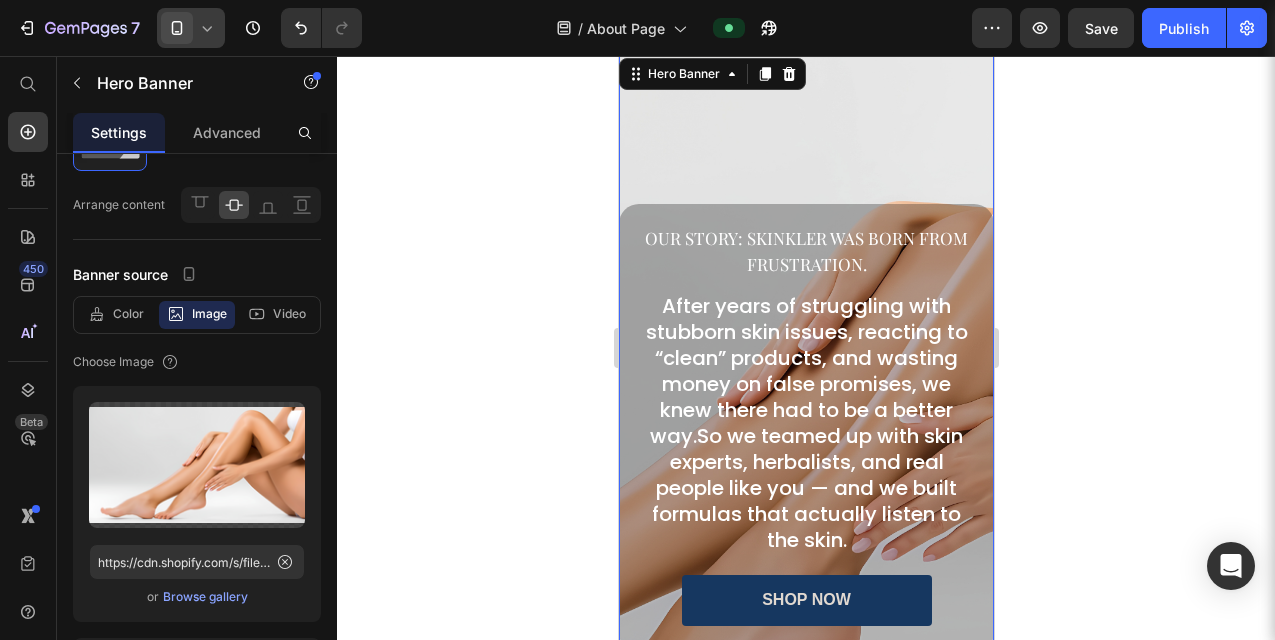 scroll, scrollTop: 49, scrollLeft: 0, axis: vertical 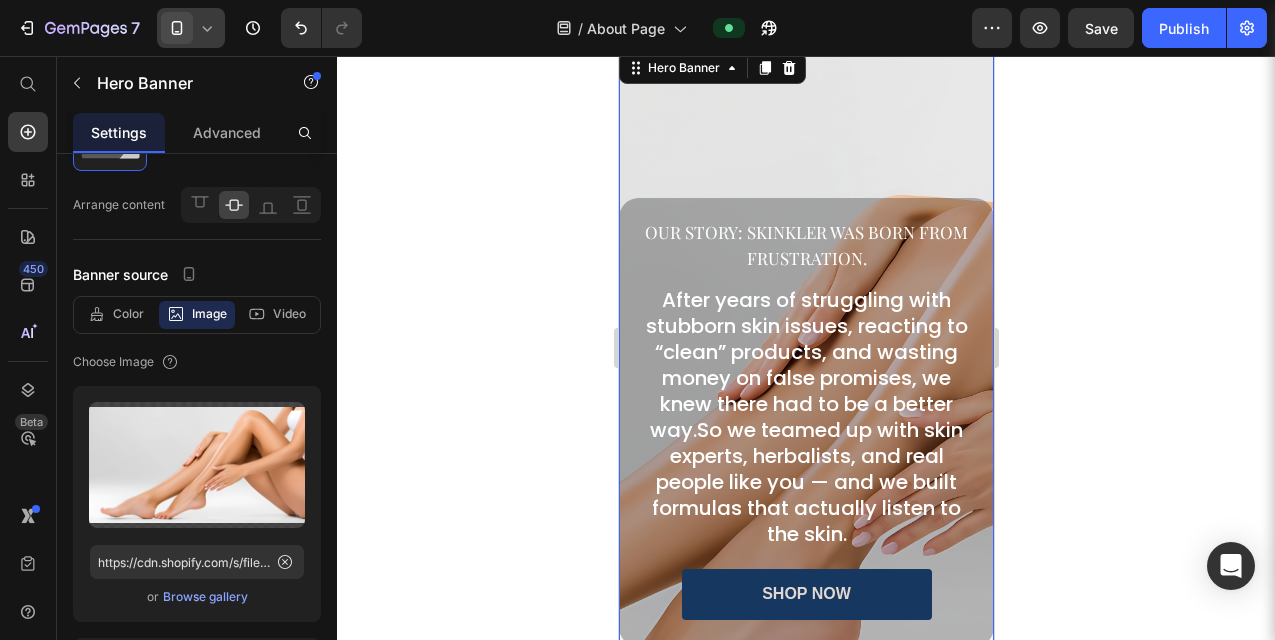 click on "Our Story: Skinkler was born from frustration. Heading After years of struggling with stubborn skin issues, reacting to “clean” products, and wasting money on false promises, we knew there had to be a better way.So we teamed up with skin experts, herbalists, and real people like you — and we built formulas that actually listen to the skin. Heading shop now Button Row" at bounding box center [805, 397] 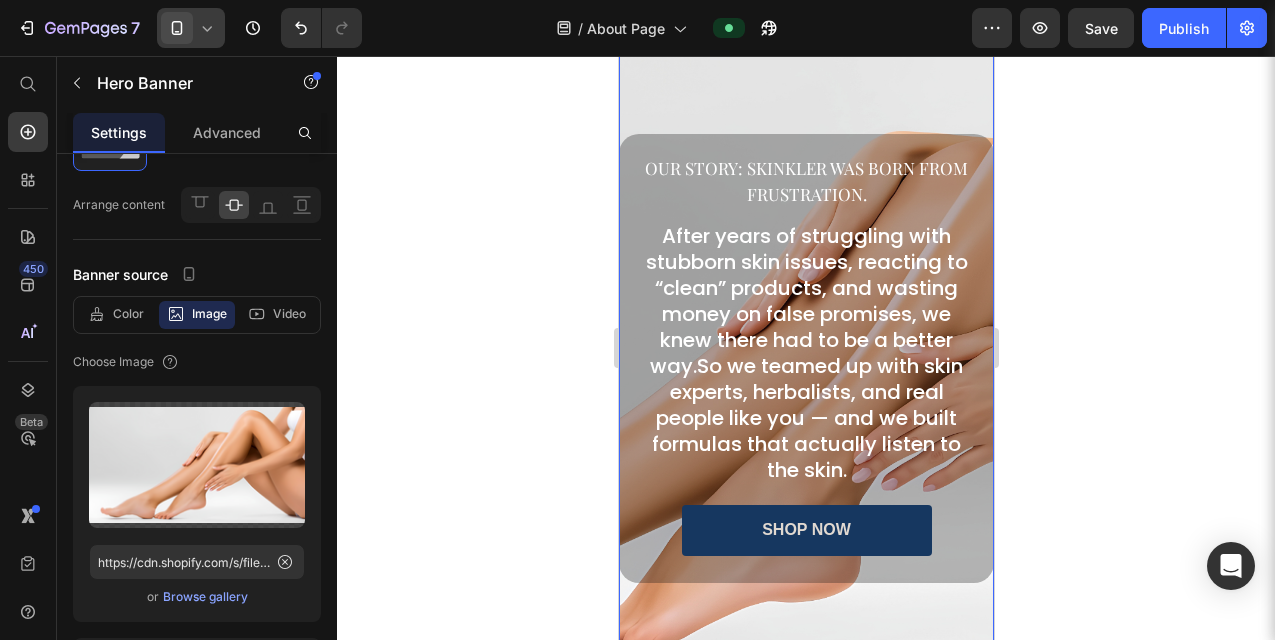 scroll, scrollTop: 0, scrollLeft: 0, axis: both 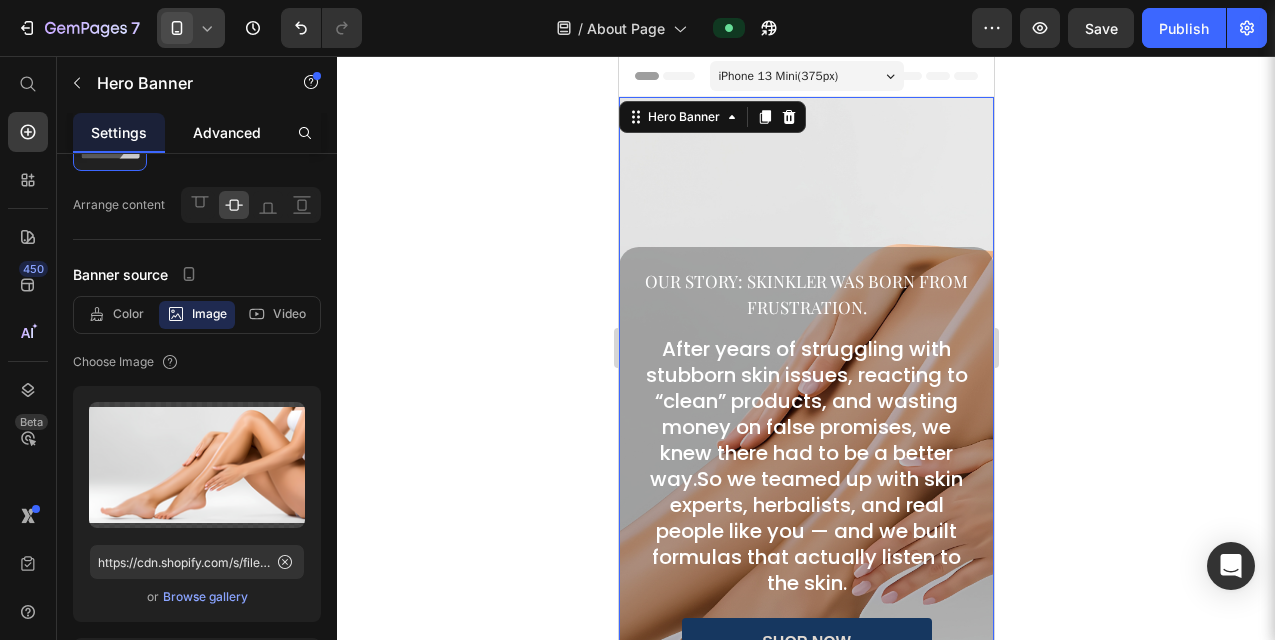 click on "Advanced" at bounding box center (227, 132) 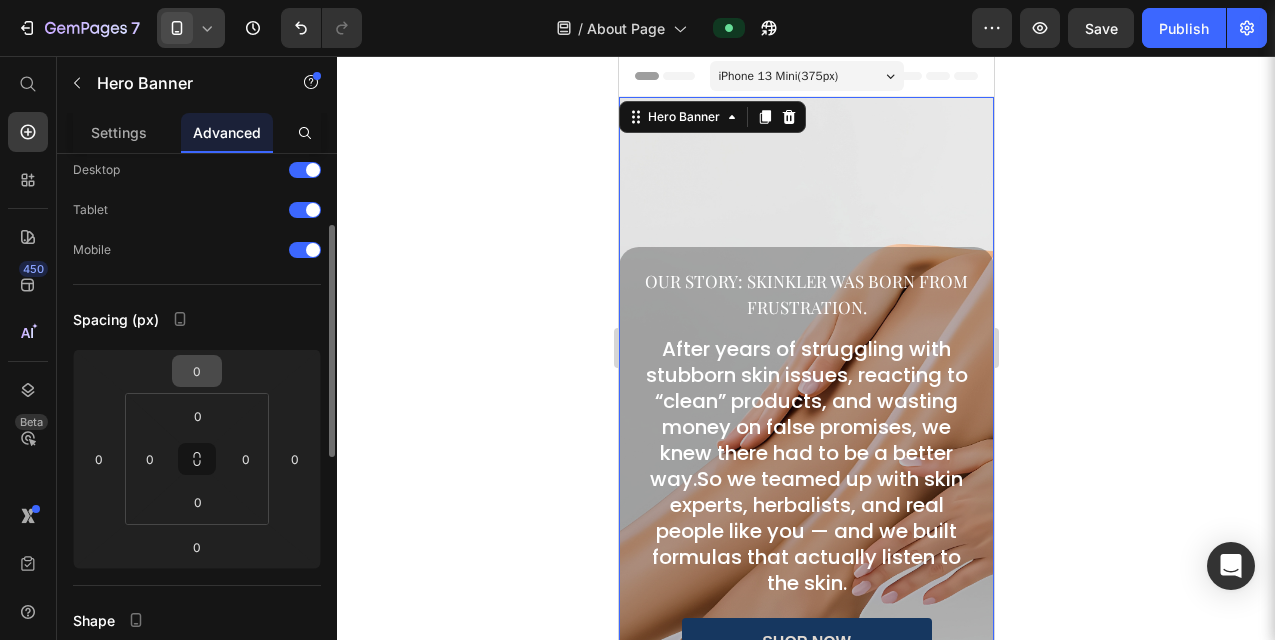 scroll, scrollTop: 101, scrollLeft: 0, axis: vertical 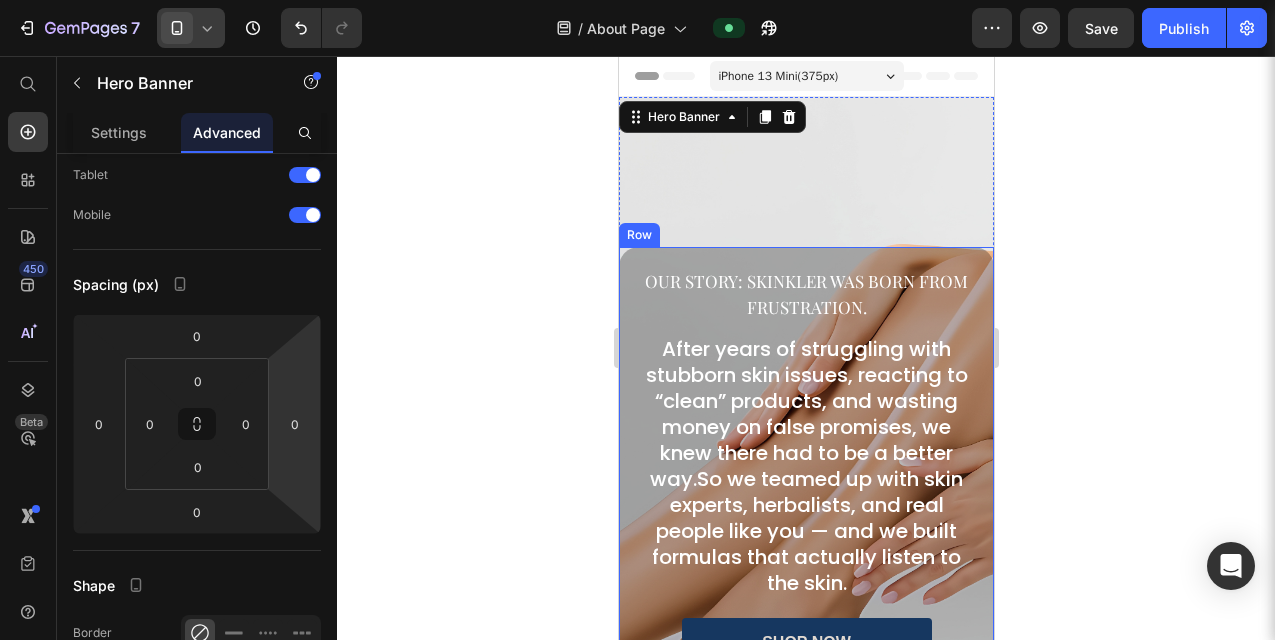 click on "Our Story: Skinkler was born from frustration. Heading After years of struggling with stubborn skin issues, reacting to “clean” products, and wasting money on false promises, we knew there had to be a better way.So we teamed up with skin experts, herbalists, and real people like you — and we built formulas that actually listen to the skin. Heading shop now Button Row" at bounding box center [805, 471] 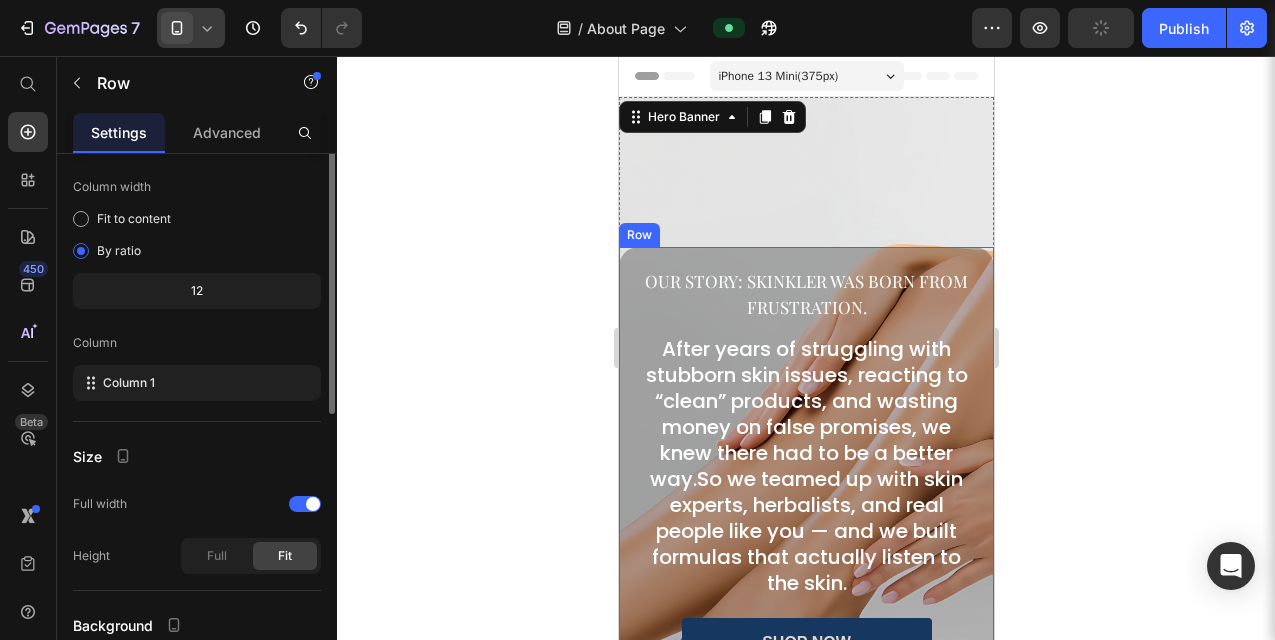 scroll, scrollTop: 0, scrollLeft: 0, axis: both 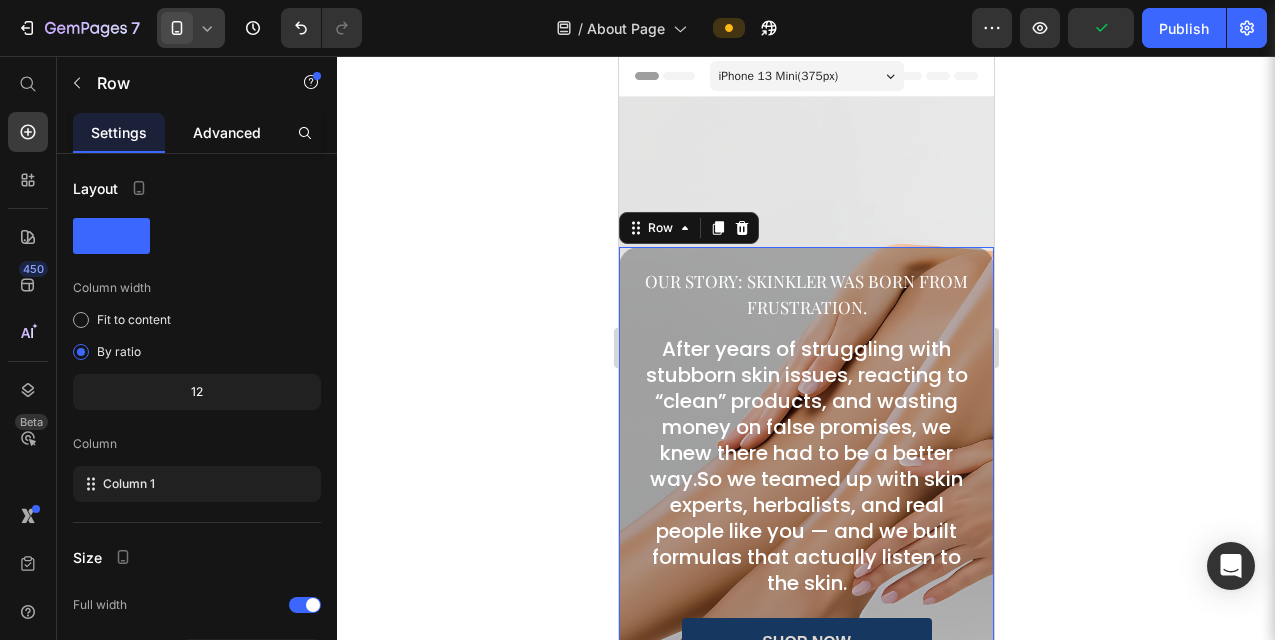 click on "Advanced" at bounding box center (227, 132) 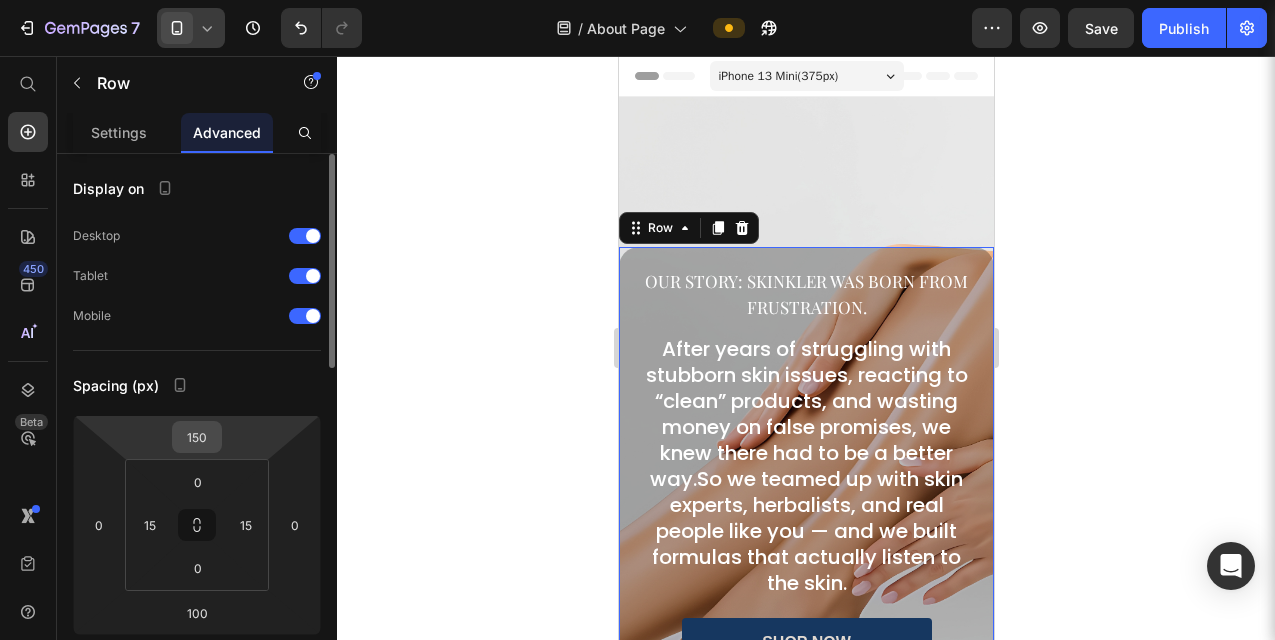 click on "150" at bounding box center (197, 437) 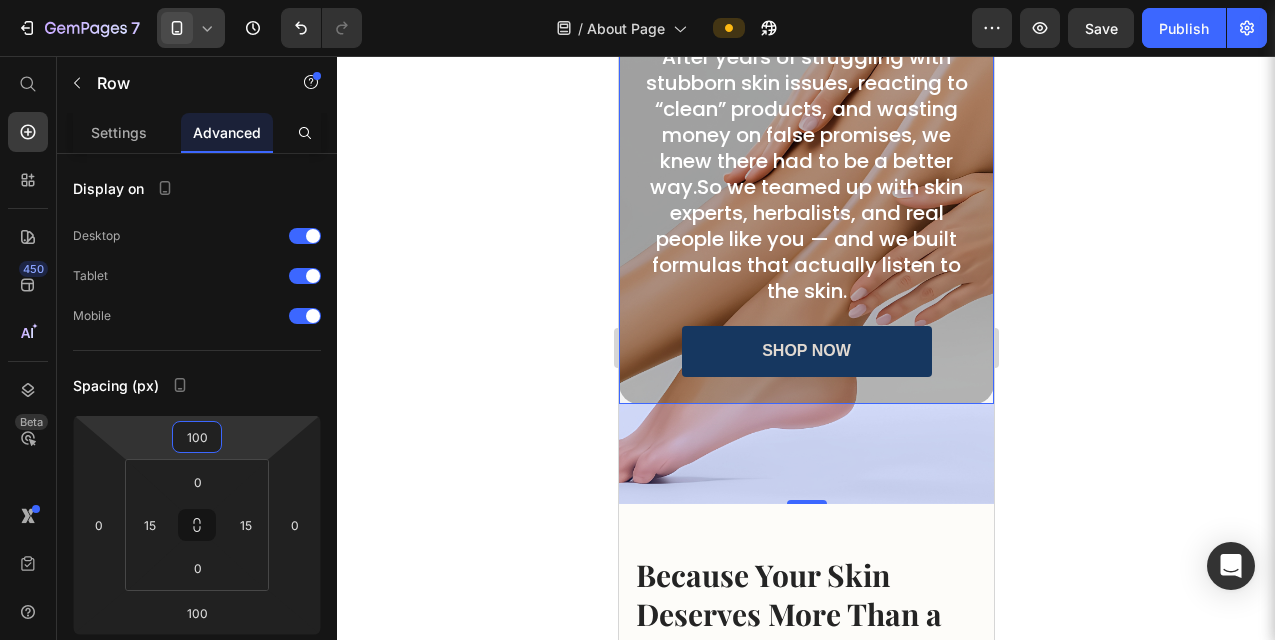 scroll, scrollTop: 0, scrollLeft: 0, axis: both 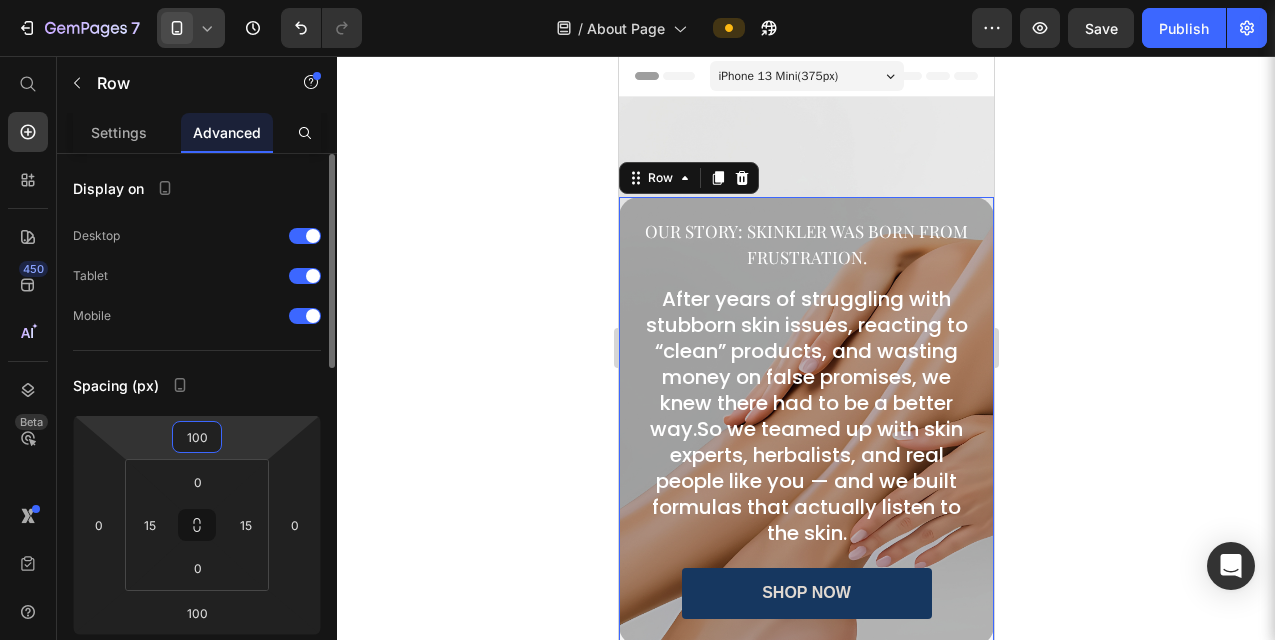 click on "100" at bounding box center [197, 437] 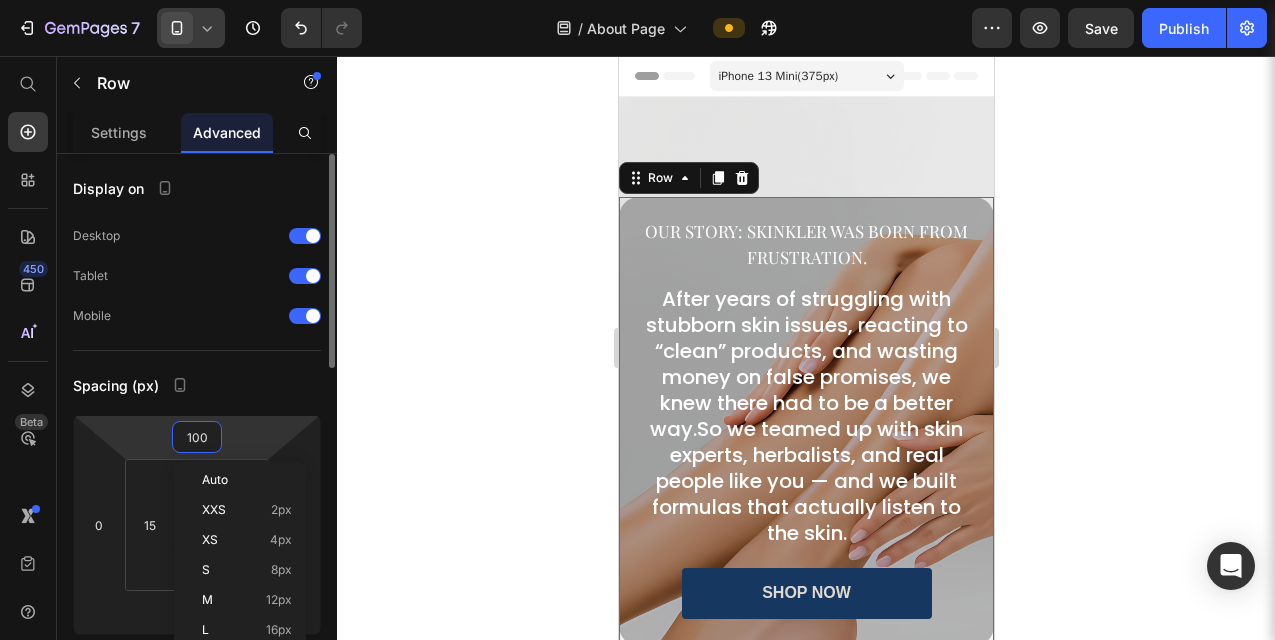 click on "100" at bounding box center [197, 437] 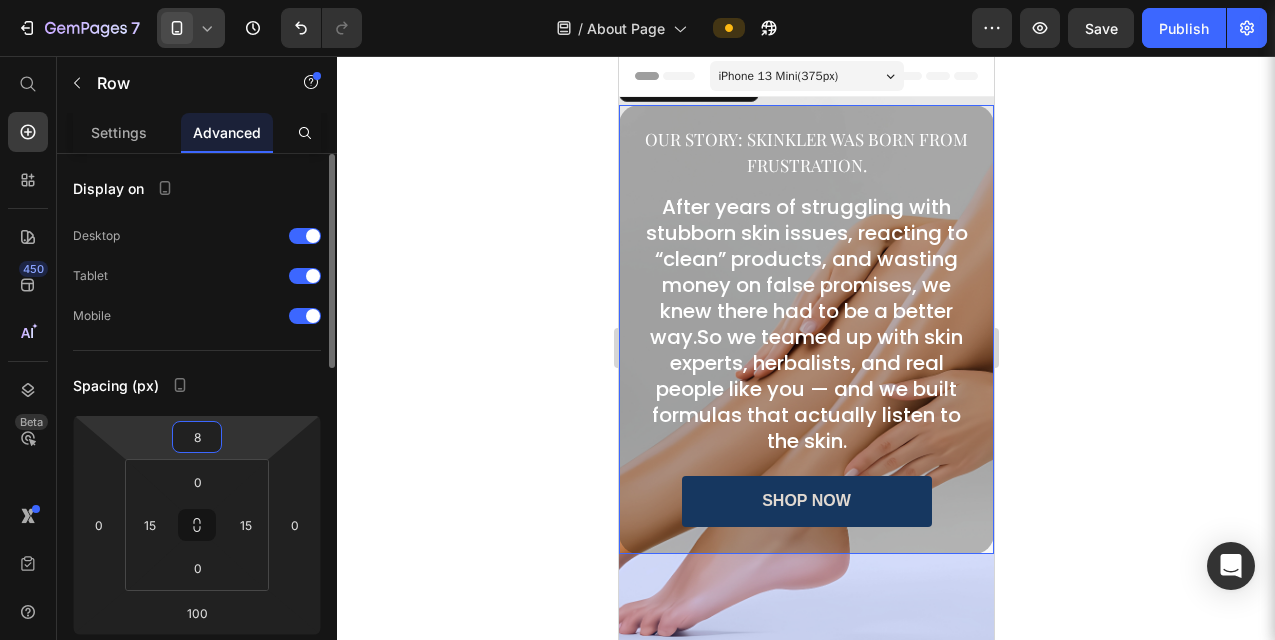 type on "80" 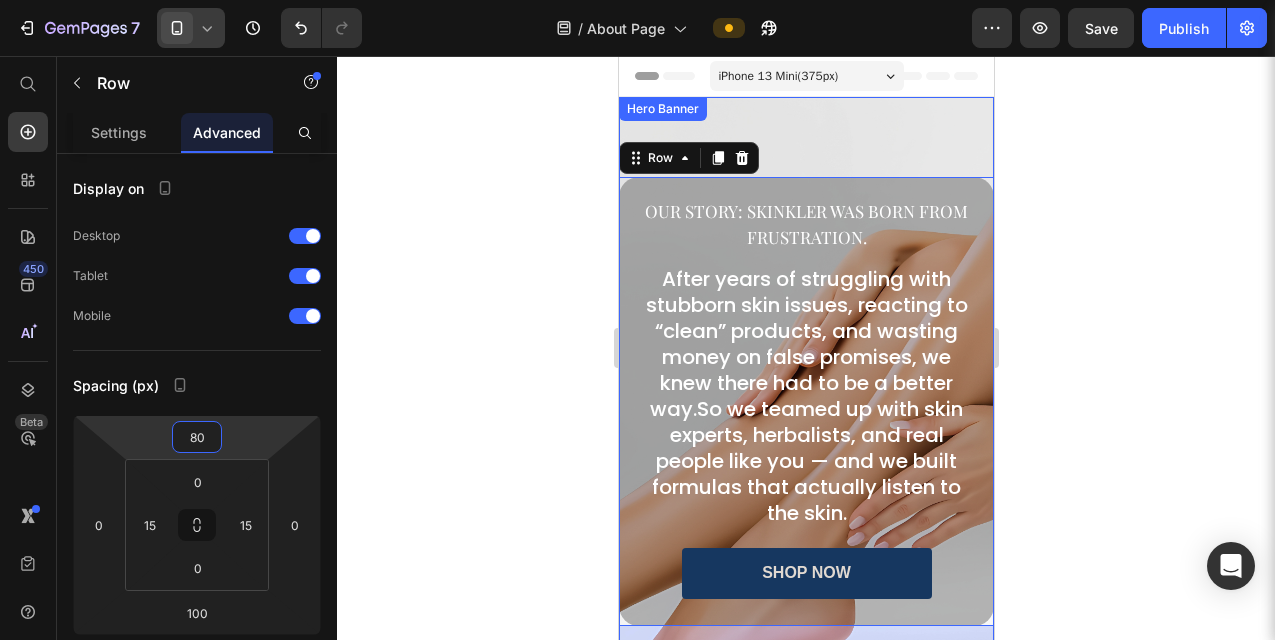 click on "Our Story: Skinkler was born from frustration. Heading After years of struggling with stubborn skin issues, reacting to “clean” products, and wasting money on false promises, we knew there had to be a better way.So we teamed up with skin experts, herbalists, and real people like you — and we built formulas that actually listen to the skin. Heading shop now Button Row 100" at bounding box center [805, 411] 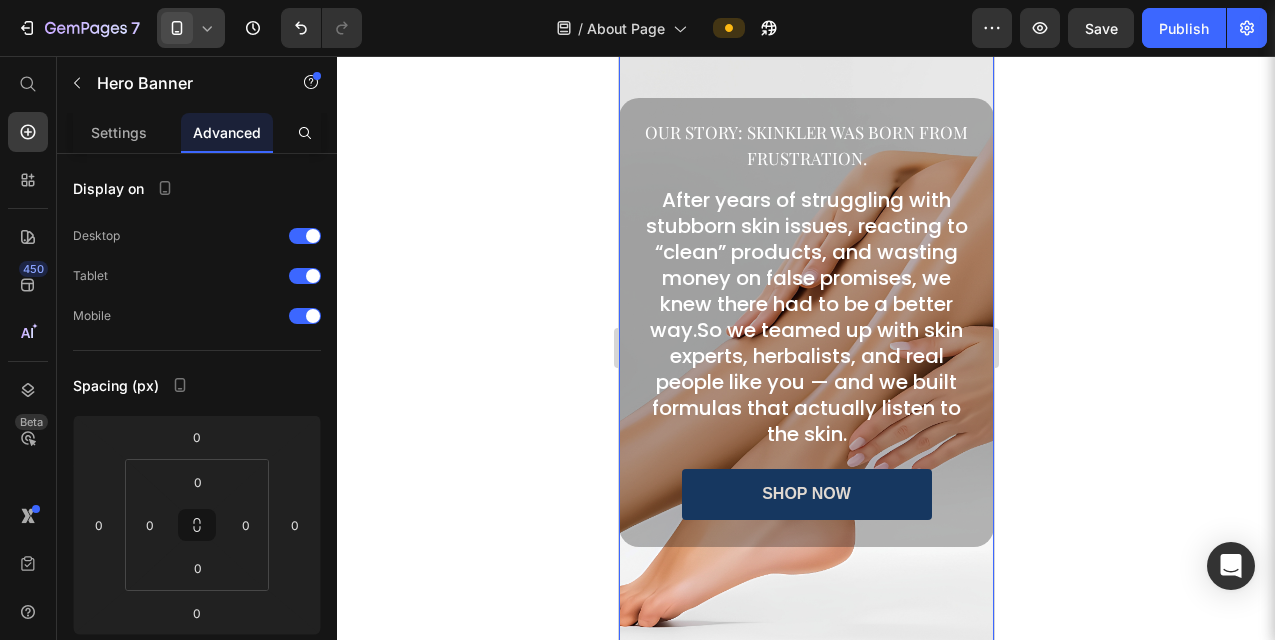 scroll, scrollTop: 0, scrollLeft: 0, axis: both 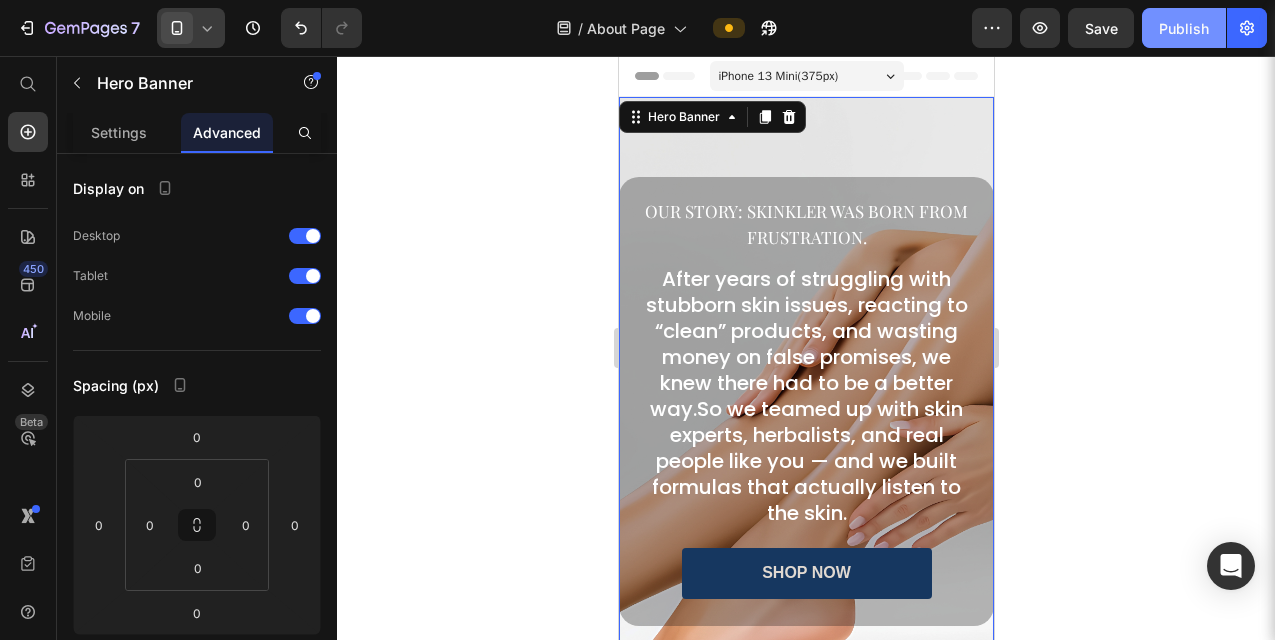 click on "Publish" 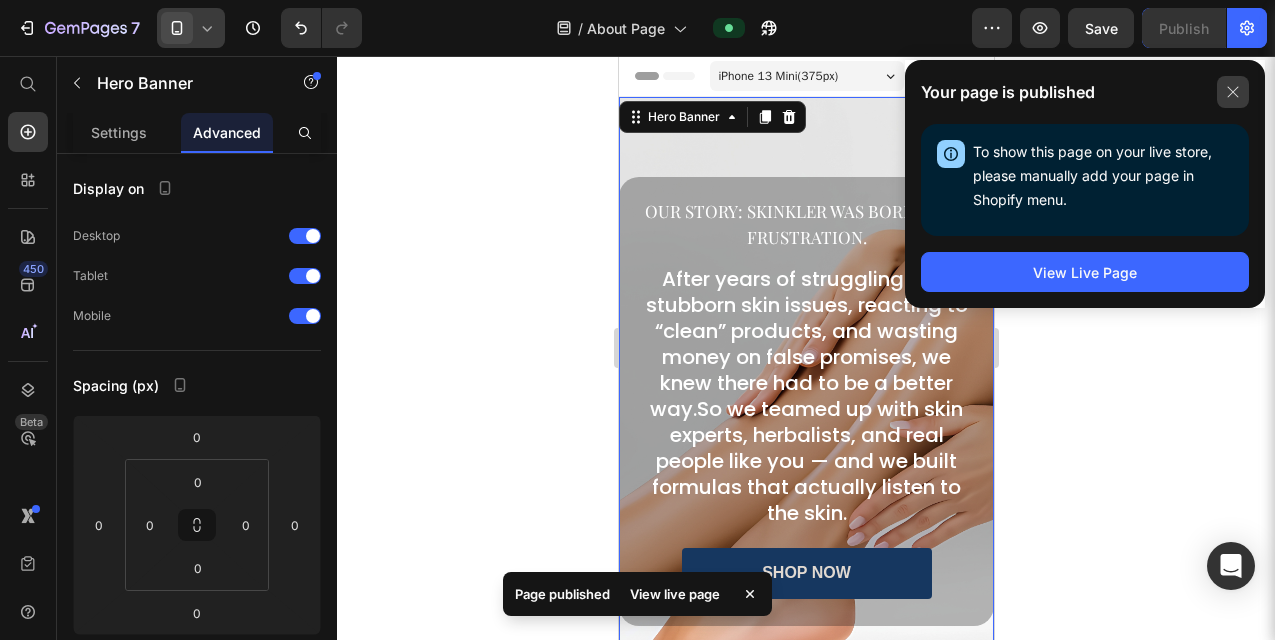 click 